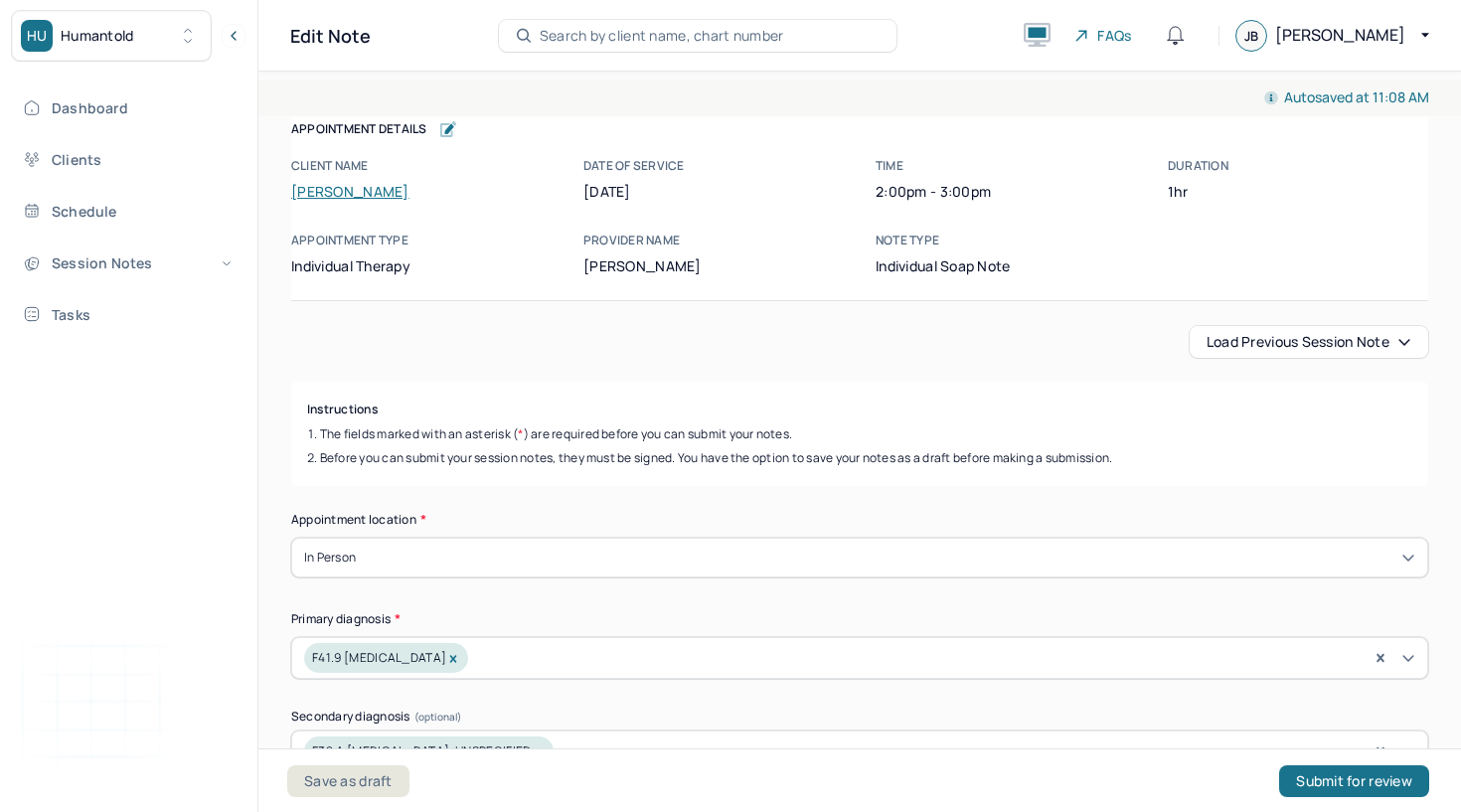 scroll, scrollTop: 0, scrollLeft: 0, axis: both 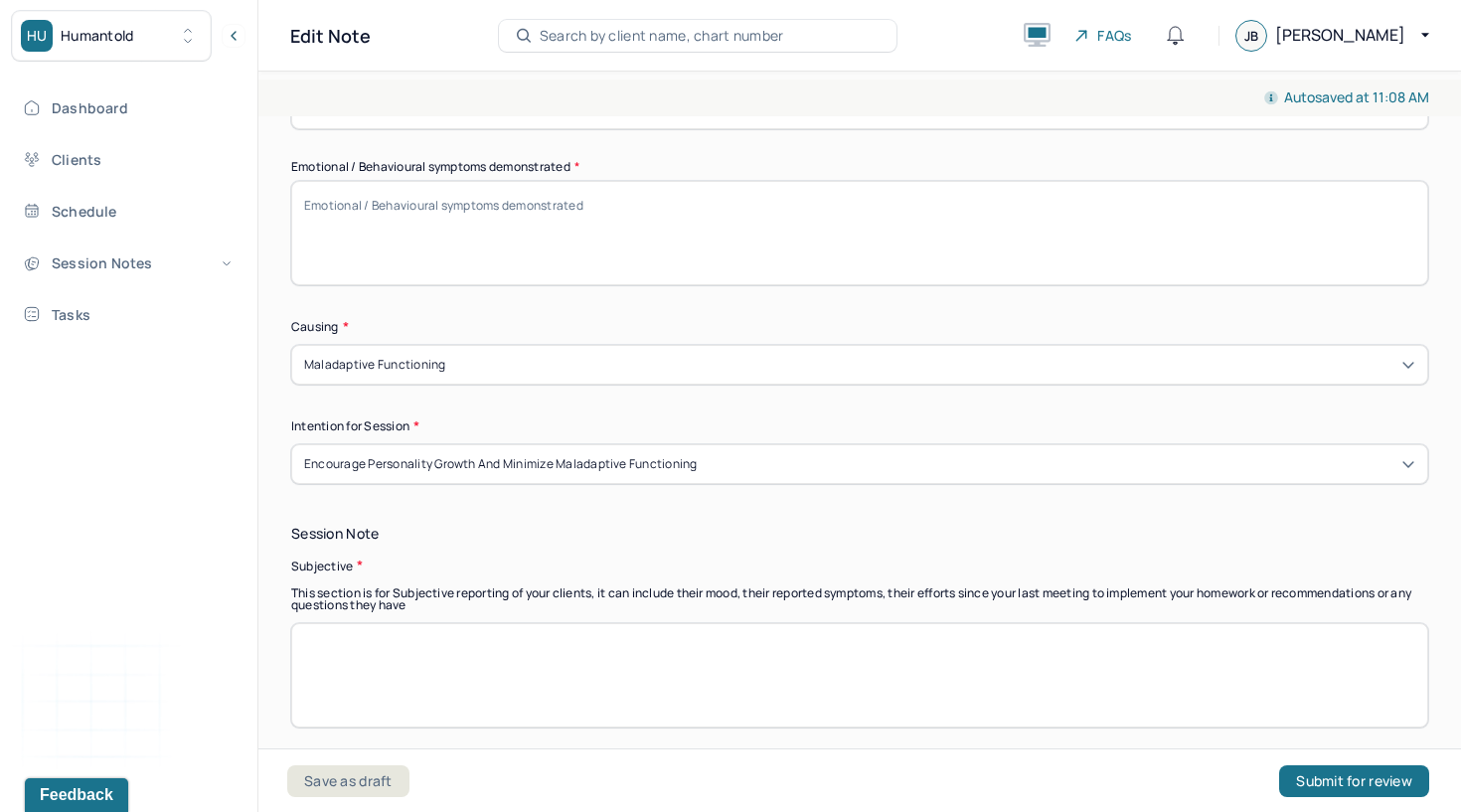 click on "Emotional / Behavioural symptoms demonstrated *" at bounding box center (860, 233) 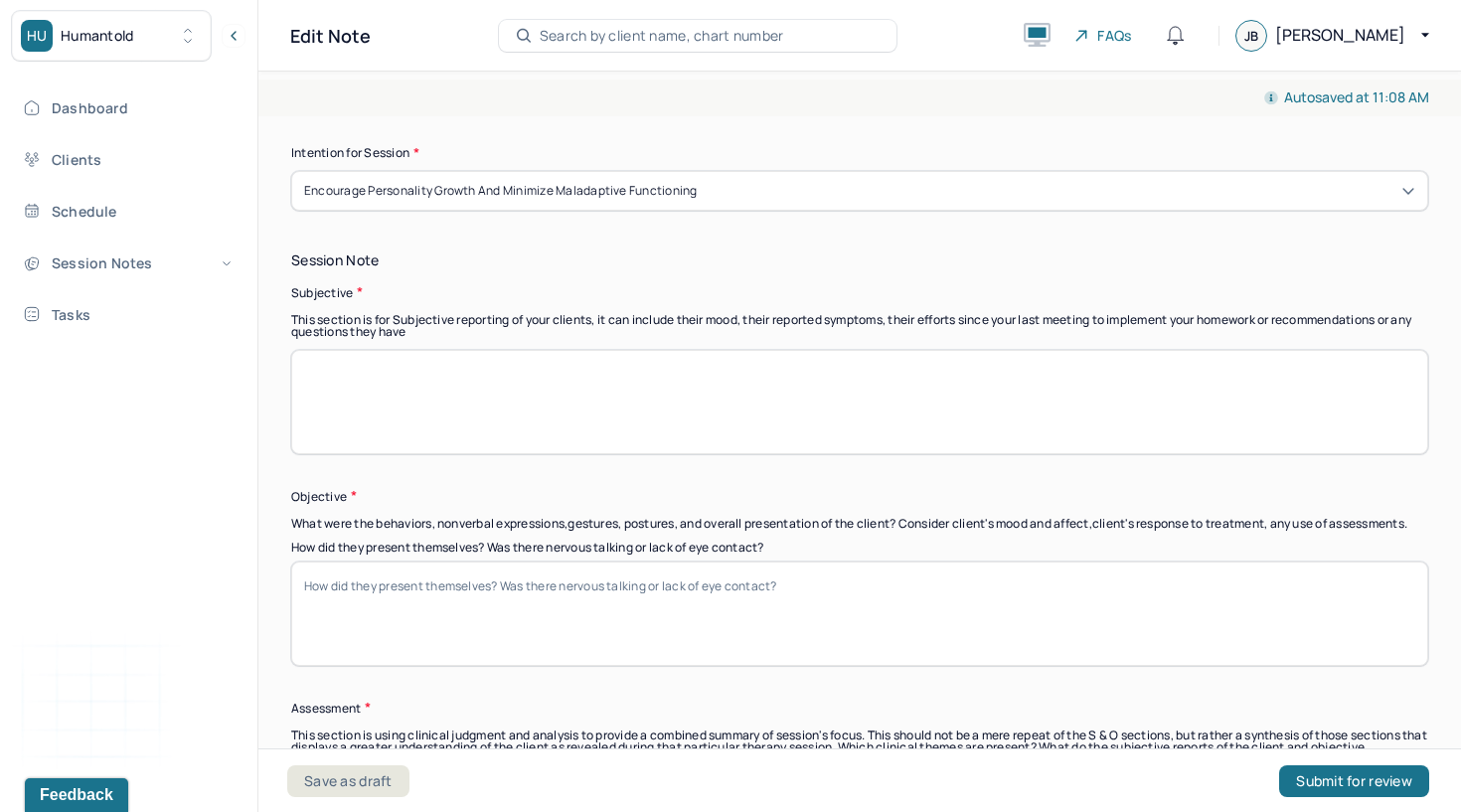 scroll, scrollTop: 1138, scrollLeft: 0, axis: vertical 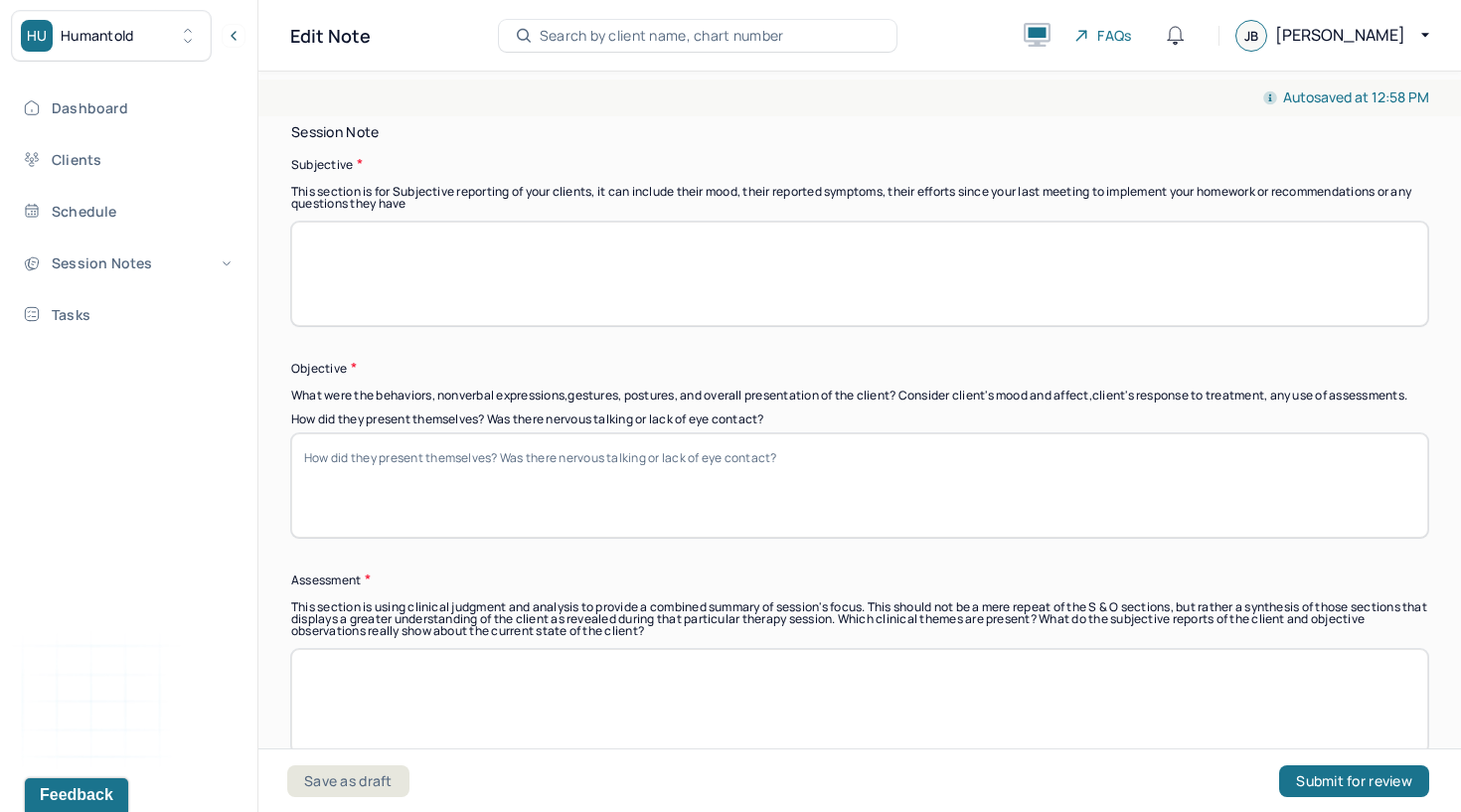 type on "Client demonstrated ongoing self-doubt, relational frustration, and emotional withdrawal, while actively reflecting on past behaviors and current marital dynamics." 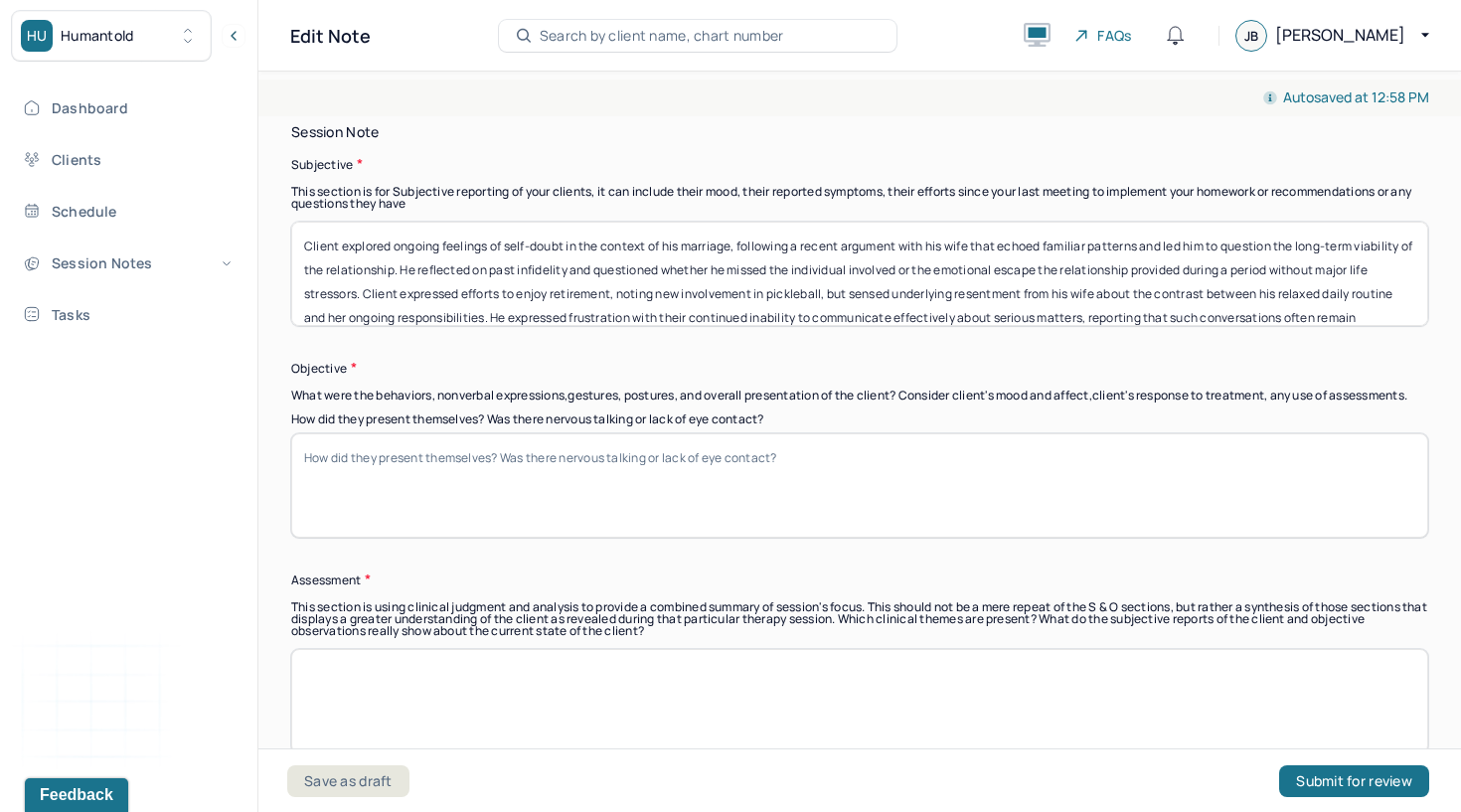 scroll, scrollTop: 64, scrollLeft: 0, axis: vertical 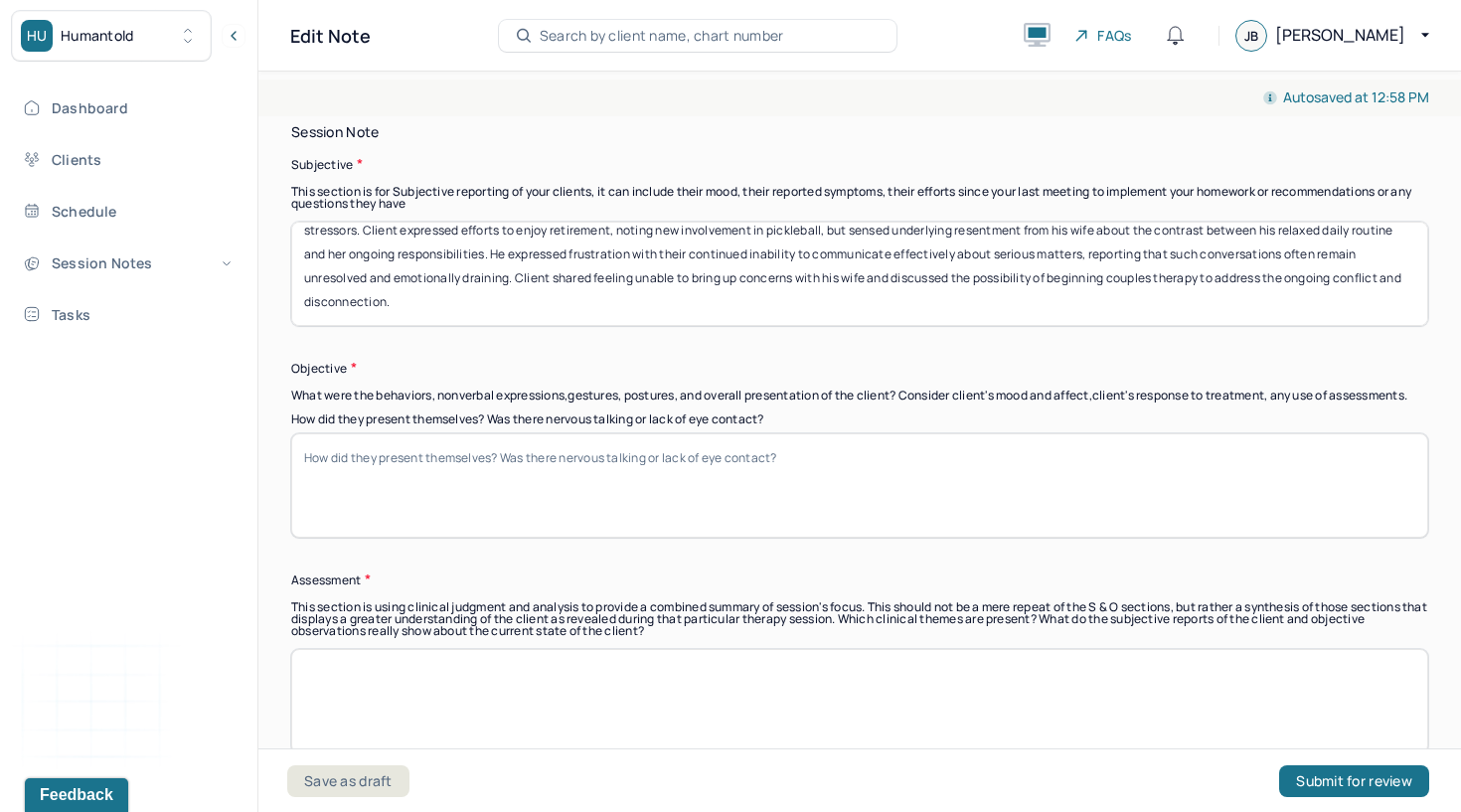type on "Client explored ongoing feelings of self-doubt in the context of his marriage, following a recent argument with his wife that echoed familiar patterns and led him to question the long-term viability of the relationship. He reflected on past infidelity and questioned whether he missed the individual involved or the emotional escape the relationship provided during a period without major life stressors. Client expressed efforts to enjoy retirement, noting new involvement in pickleball, but sensed underlying resentment from his wife about the contrast between his relaxed daily routine and her ongoing responsibilities. He expressed frustration with their continued inability to communicate effectively about serious matters, reporting that such conversations often remain unresolved and emotionally draining. Client shared feeling unable to bring up concerns with his wife and discussed the possibility of beginning couples therapy to address the ongoing conflict and disconnection." 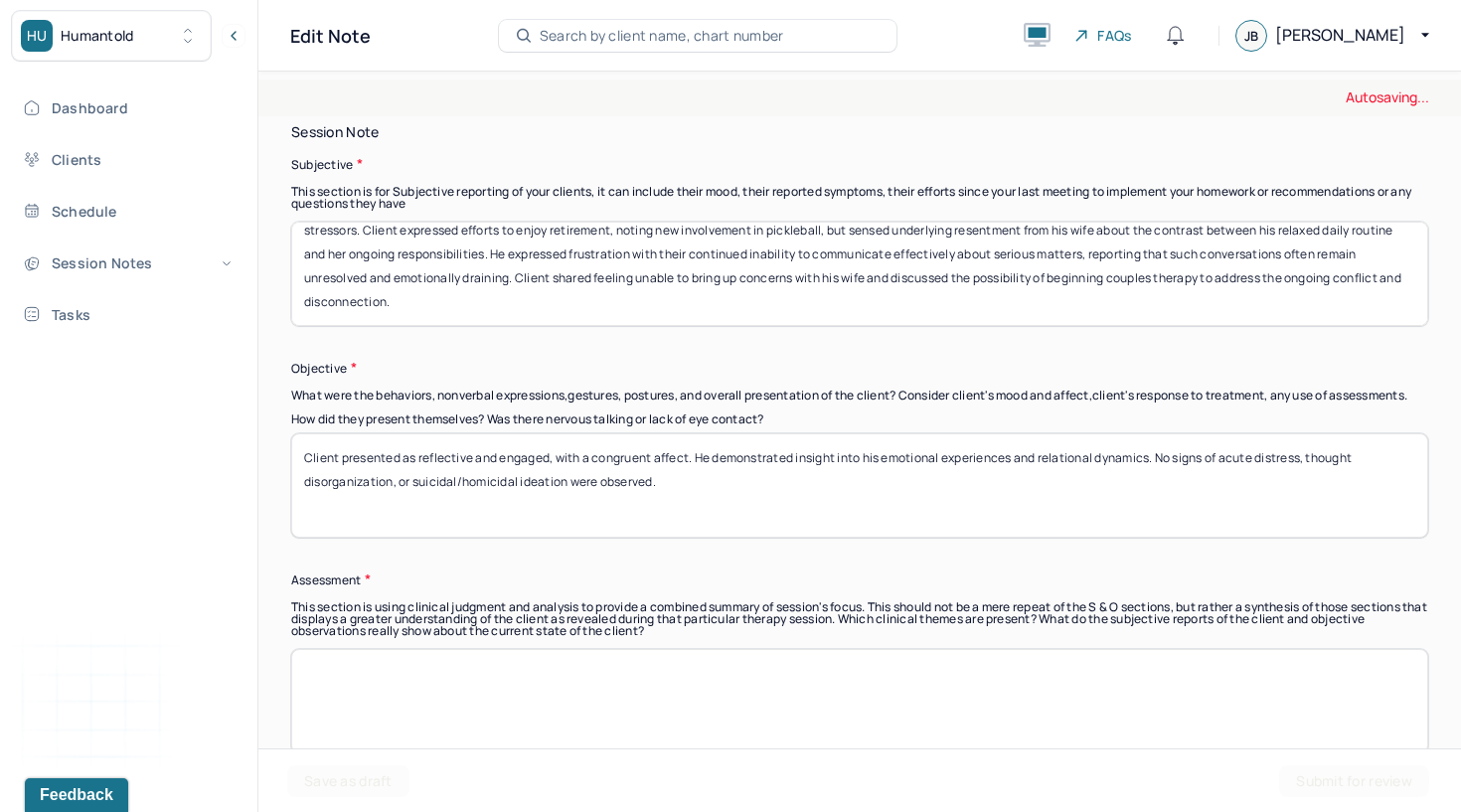 type on "Client presented as reflective and engaged, with a congruent affect. He demonstrated insight into his emotional experiences and relational dynamics. No signs of acute distress, thought disorganization, or suicidal/homicidal ideation were observed." 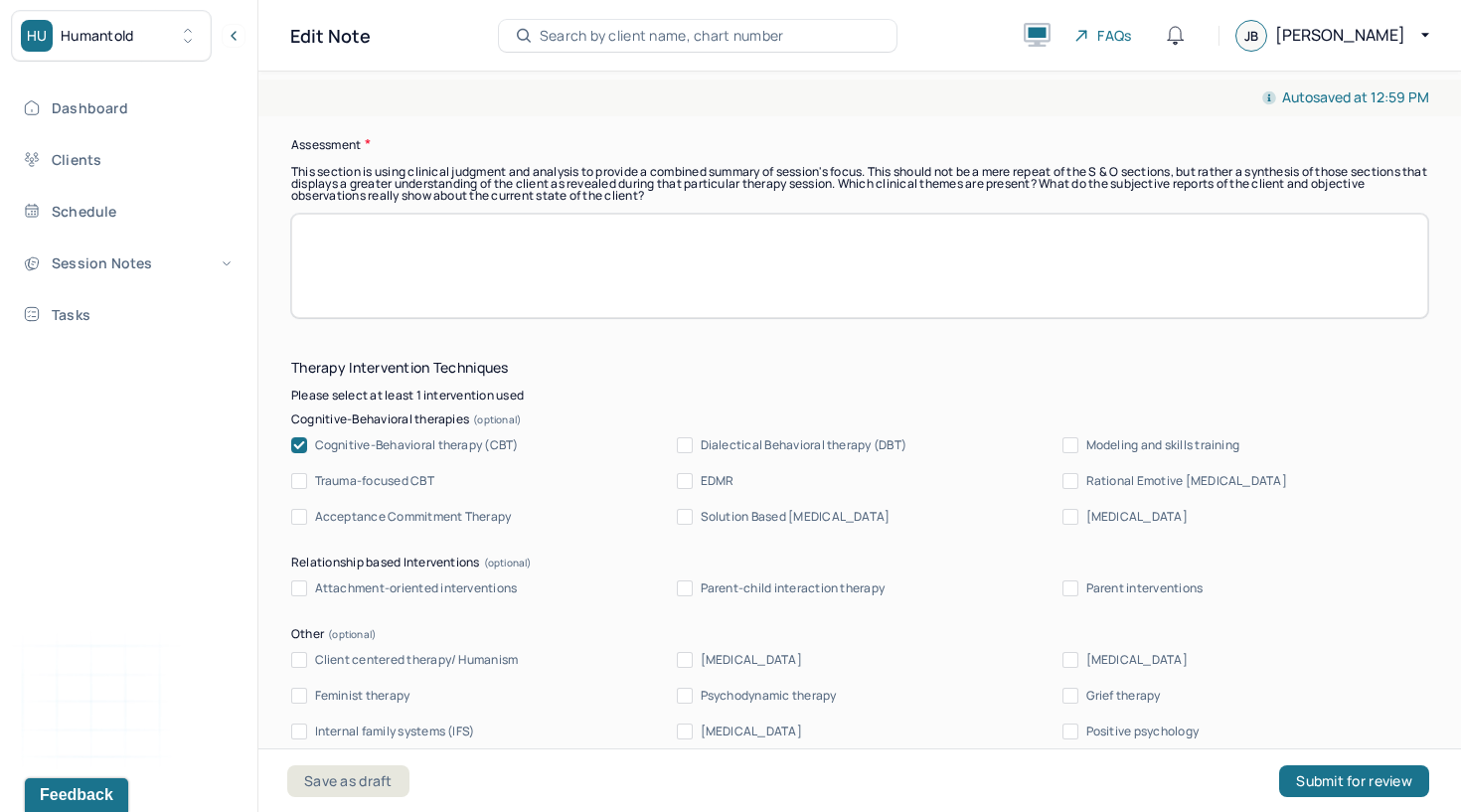 scroll, scrollTop: 1459, scrollLeft: 0, axis: vertical 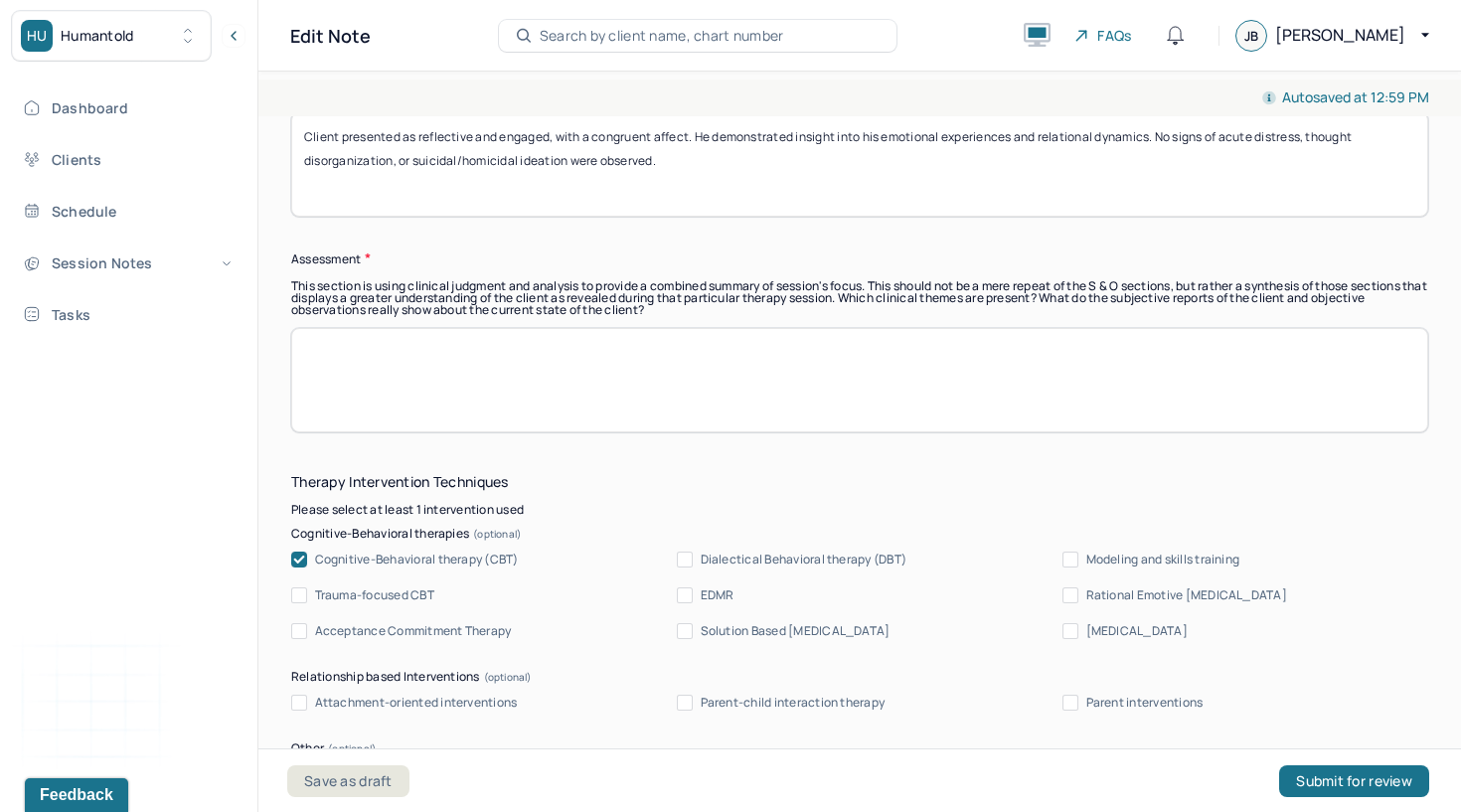paste on "Client is experiencing relational distress marked by unresolved conflict, poor communication, and residual guilt linked to past infidelity. These challenges are contributing to self-doubt, frustration, and emotional distance in the marriage. Despite the emotional strain, client is motivated to address the issues and open to pursuing additional therapeutic support through couples therapy." 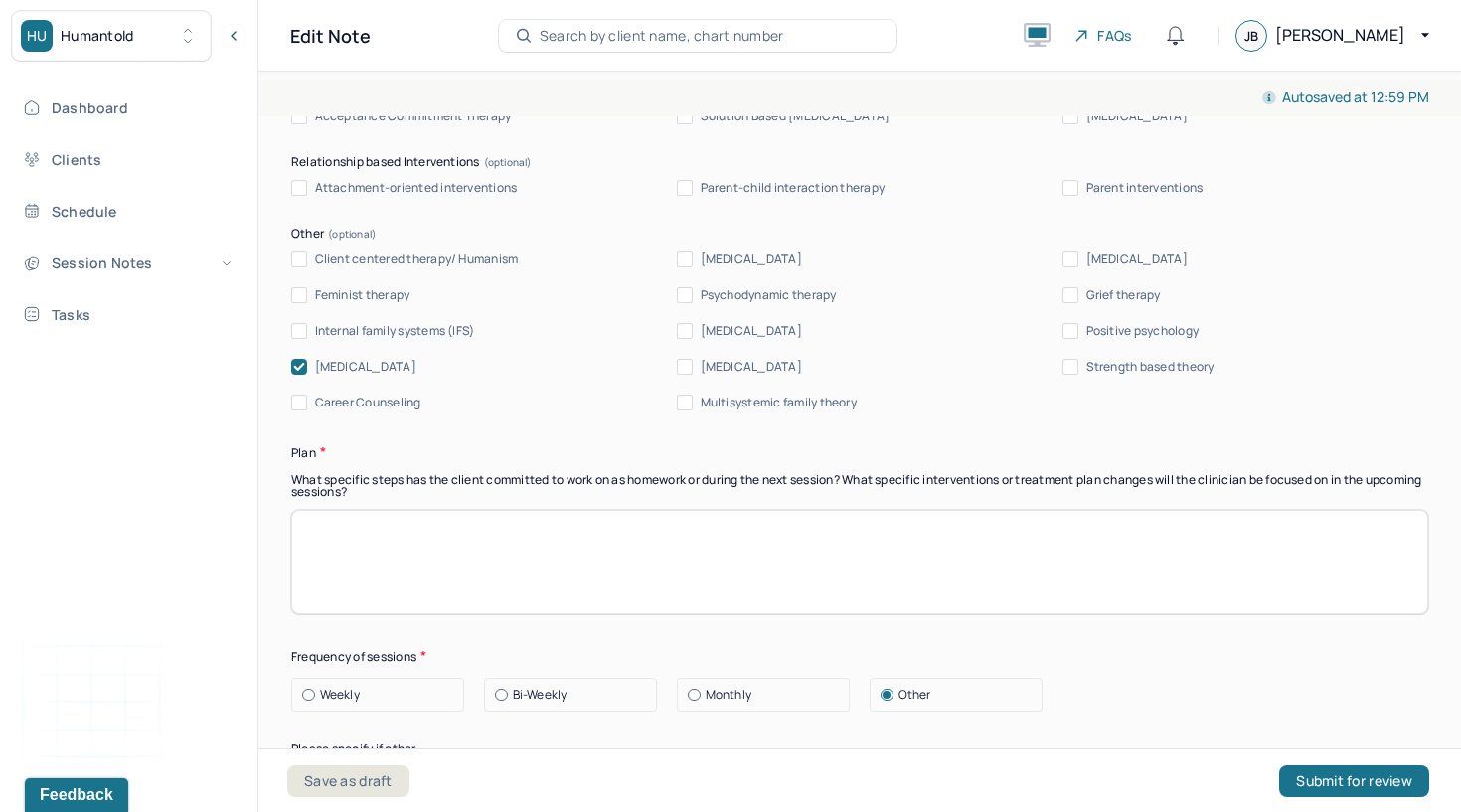 scroll, scrollTop: 2068, scrollLeft: 0, axis: vertical 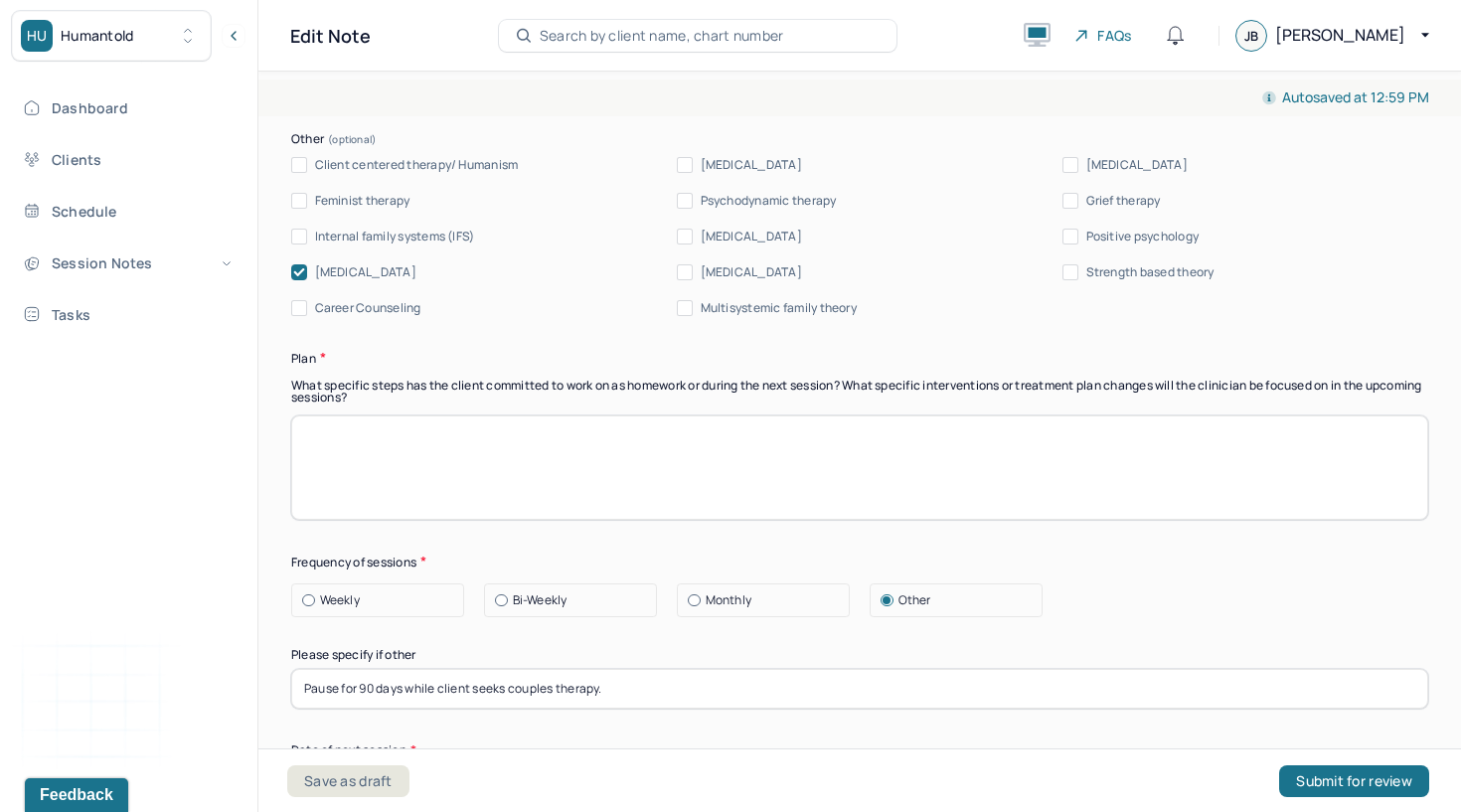 type on "Client is experiencing relational distress marked by unresolved conflict, poor communication, and residual guilt linked to past infidelity. These challenges are contributing to self-doubt, frustration, and emotional distance in the marriage. Despite the emotional strain, client is motivated to address the issues and open to pursuing additional therapeutic support through couples therapy." 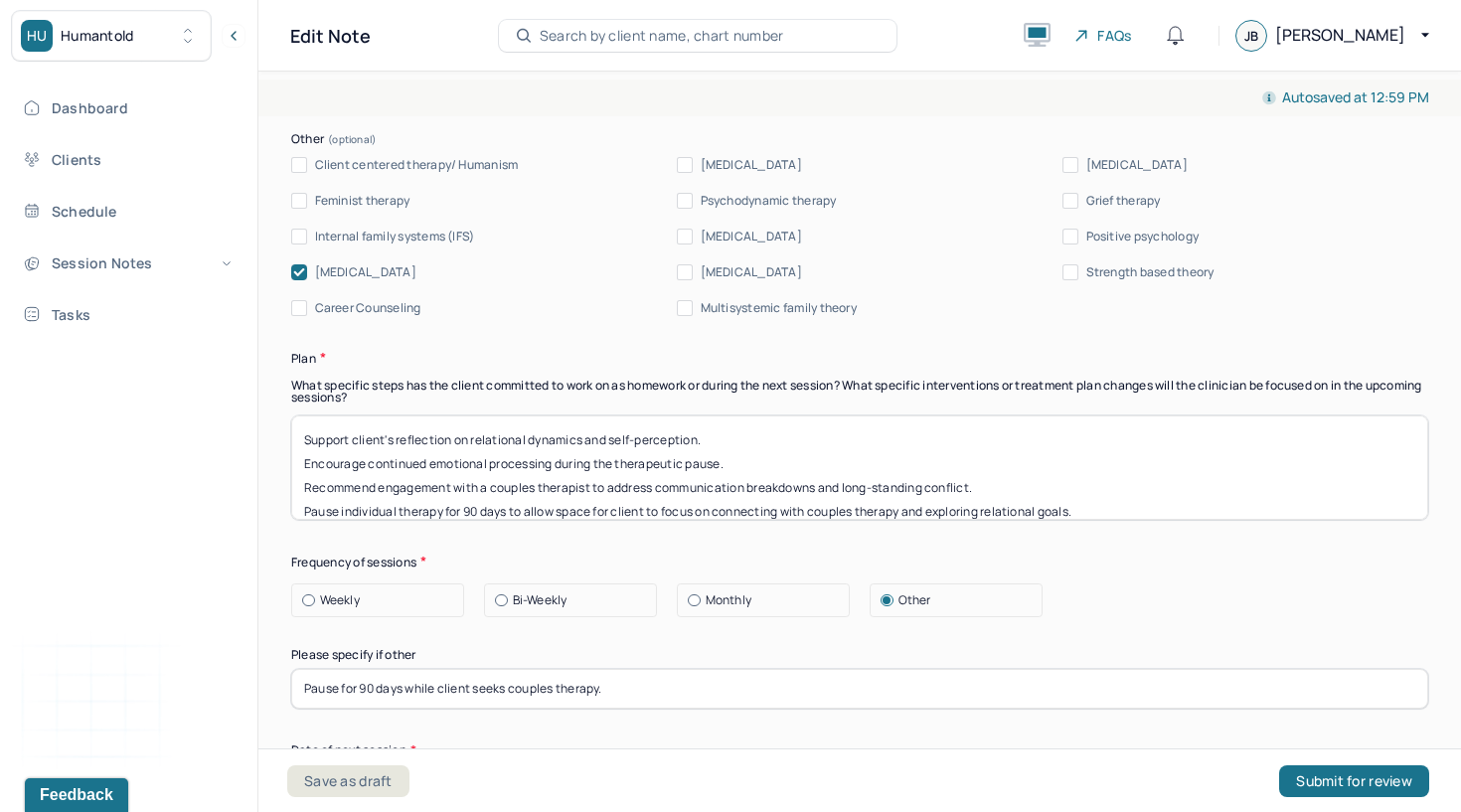 scroll, scrollTop: 1, scrollLeft: 0, axis: vertical 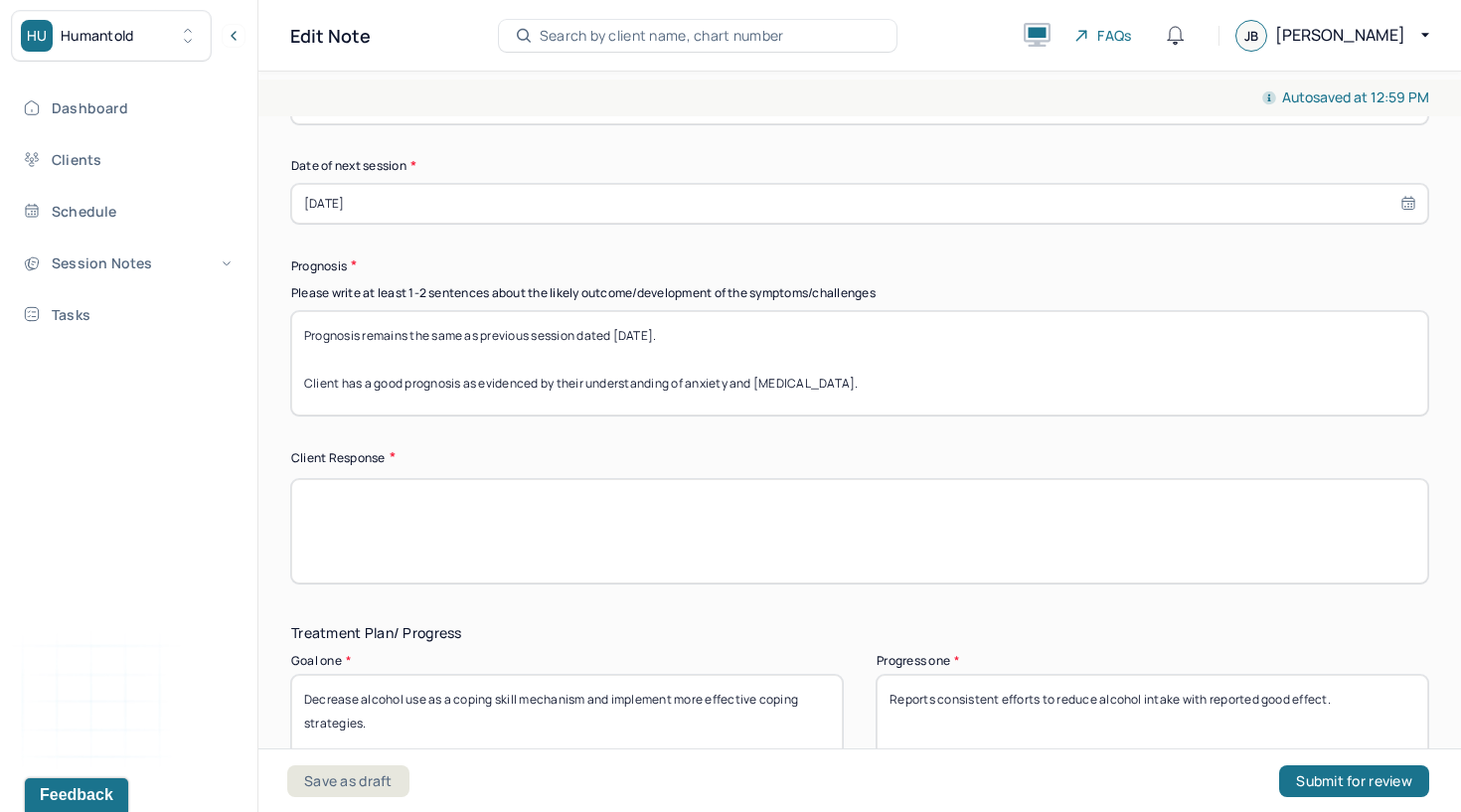 type on "Support client's reflection on relational dynamics and self-perception.
Encourage continued emotional processing during the therapeutic pause.
Recommend engagement with a couples therapist to address communication breakdowns and long-standing conflict.
Pause individual therapy for 90 days to allow space for client to focus on connecting with couples therapy and exploring relational goals." 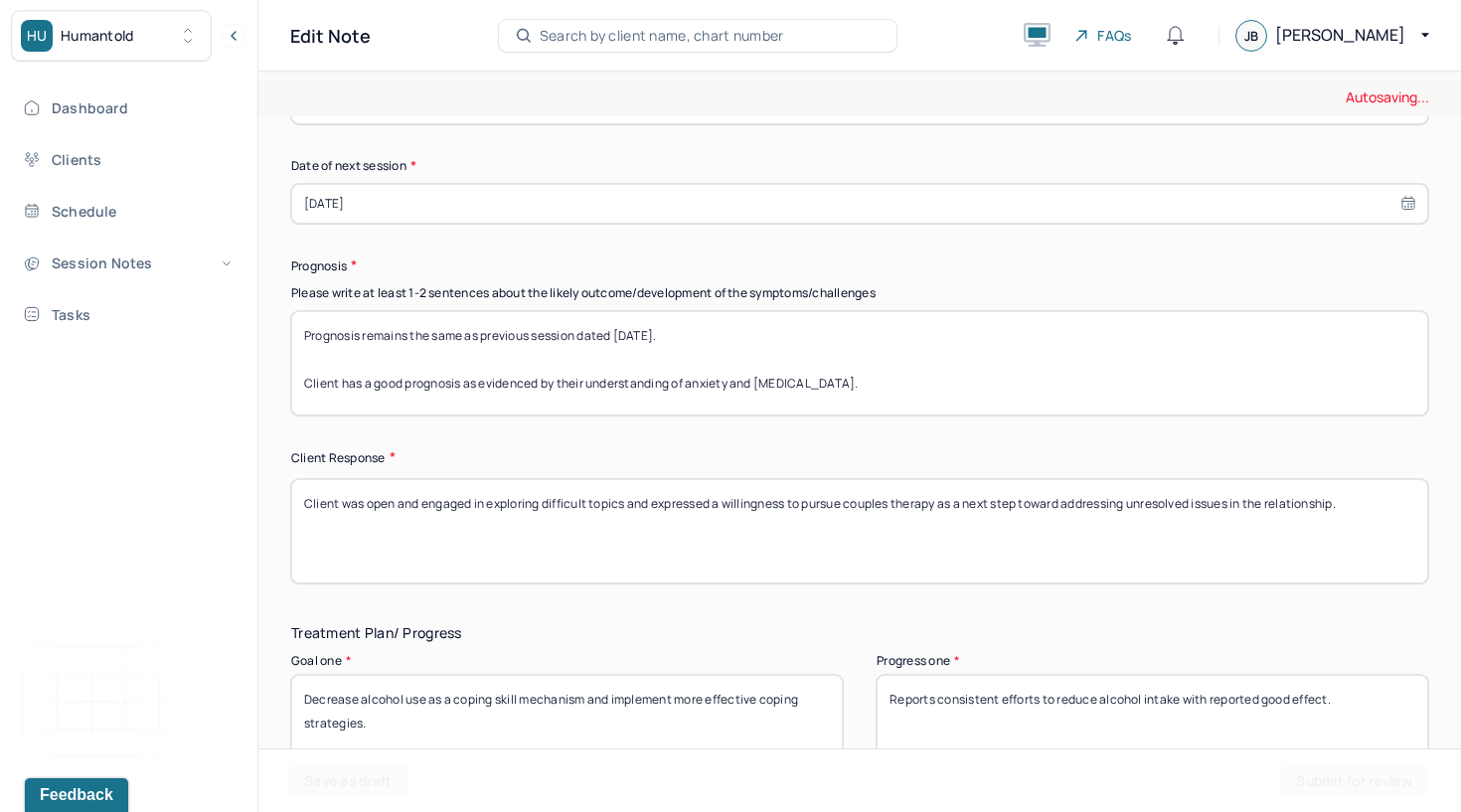 type on "Client was open and engaged in exploring difficult topics and expressed a willingness to pursue couples therapy as a next step toward addressing unresolved issues in the relationship." 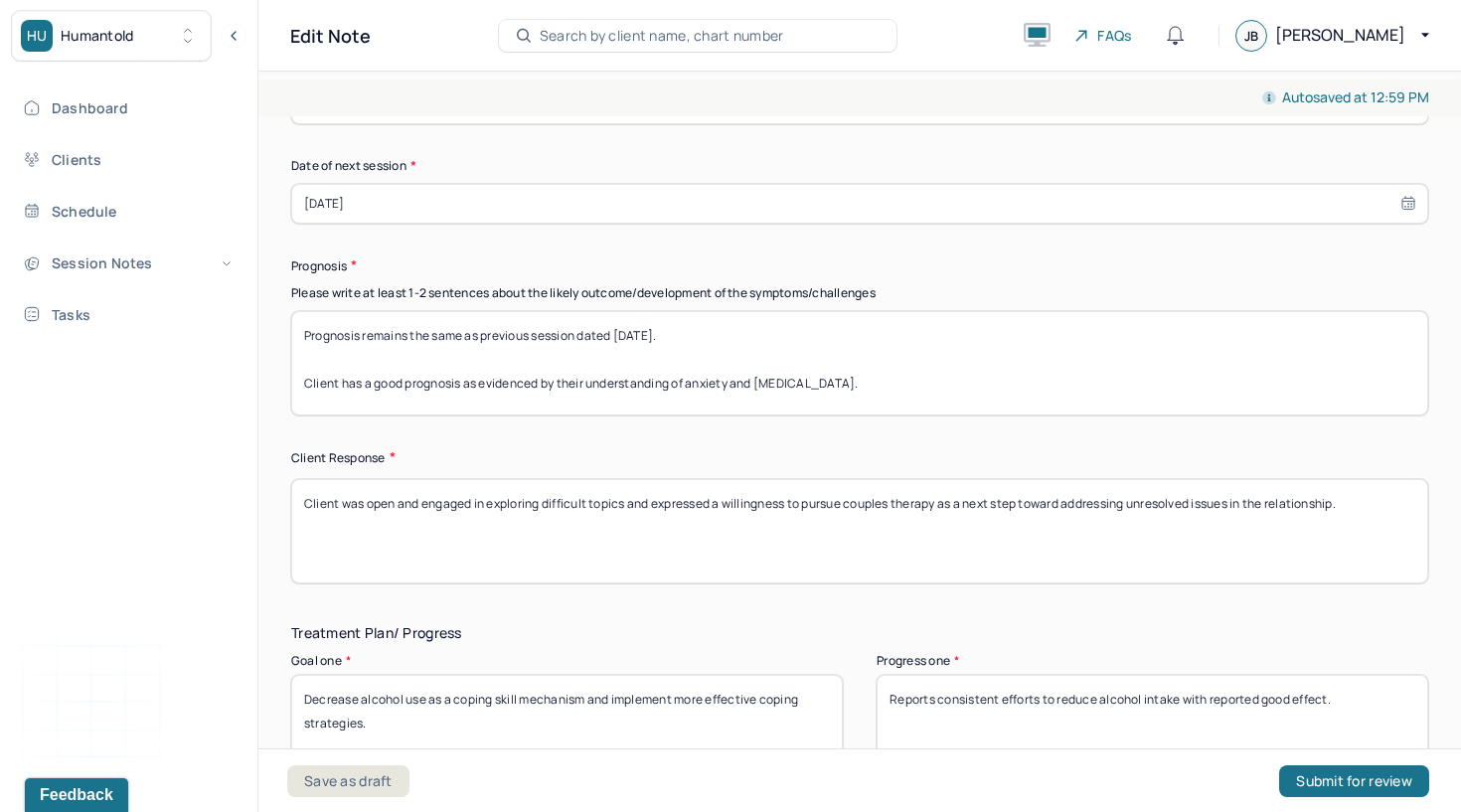 click on "Decrease alcohol use as a coping skill mechanism and implement more effective coping strategies." at bounding box center (567, 727) 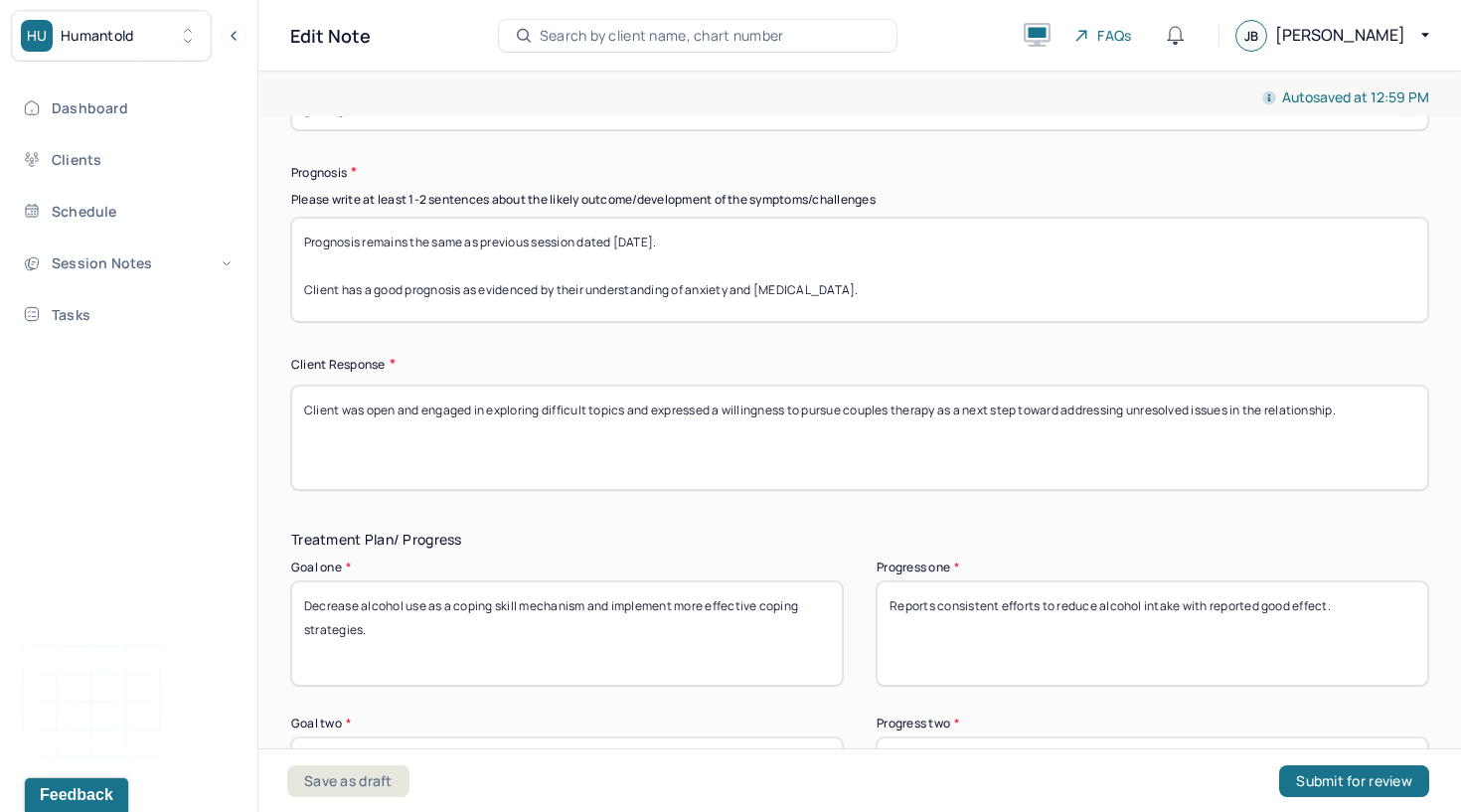 scroll, scrollTop: 2807, scrollLeft: 0, axis: vertical 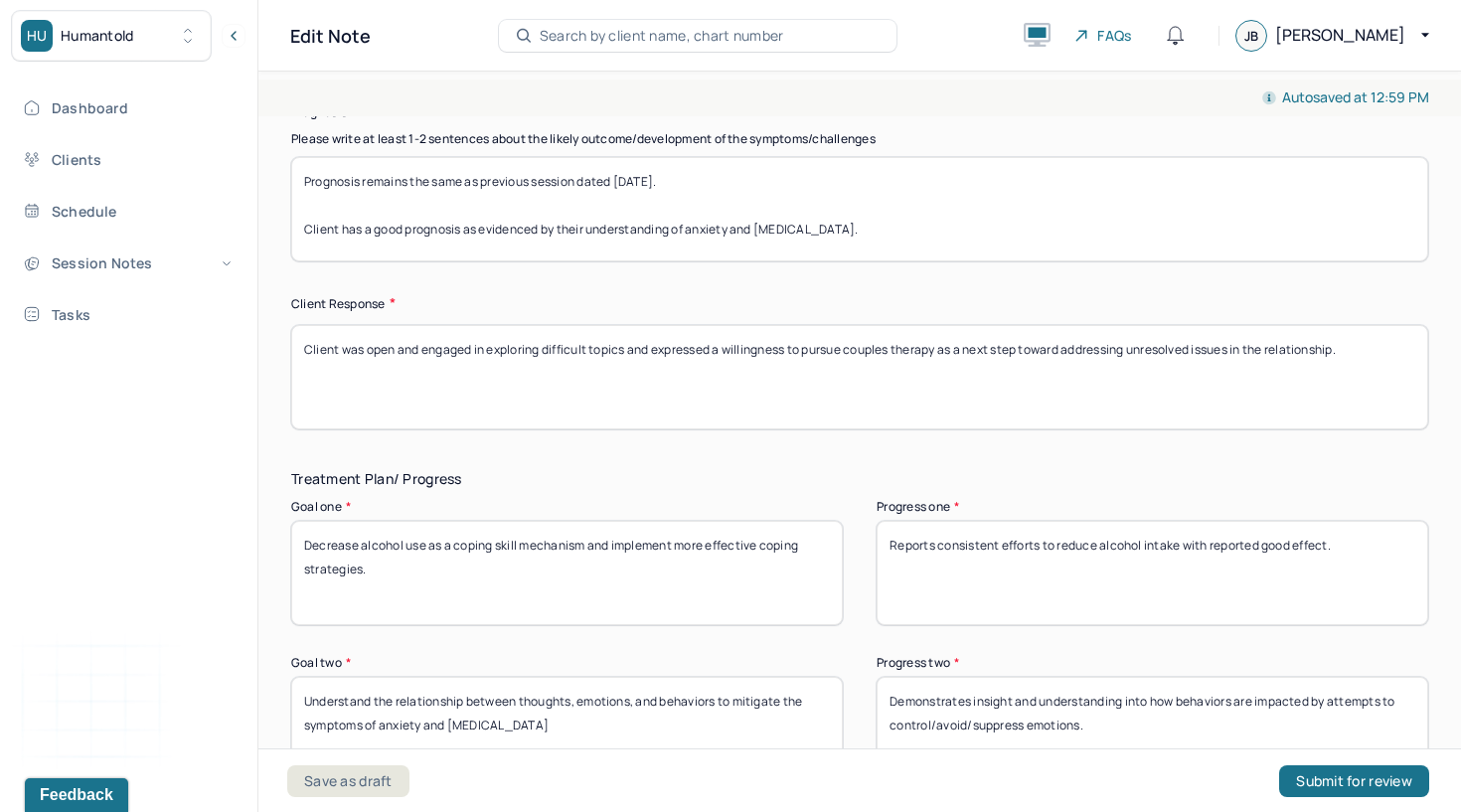 click on "Reports consistent efforts to reduce alcohol intake with reported good effect." at bounding box center [1152, 572] 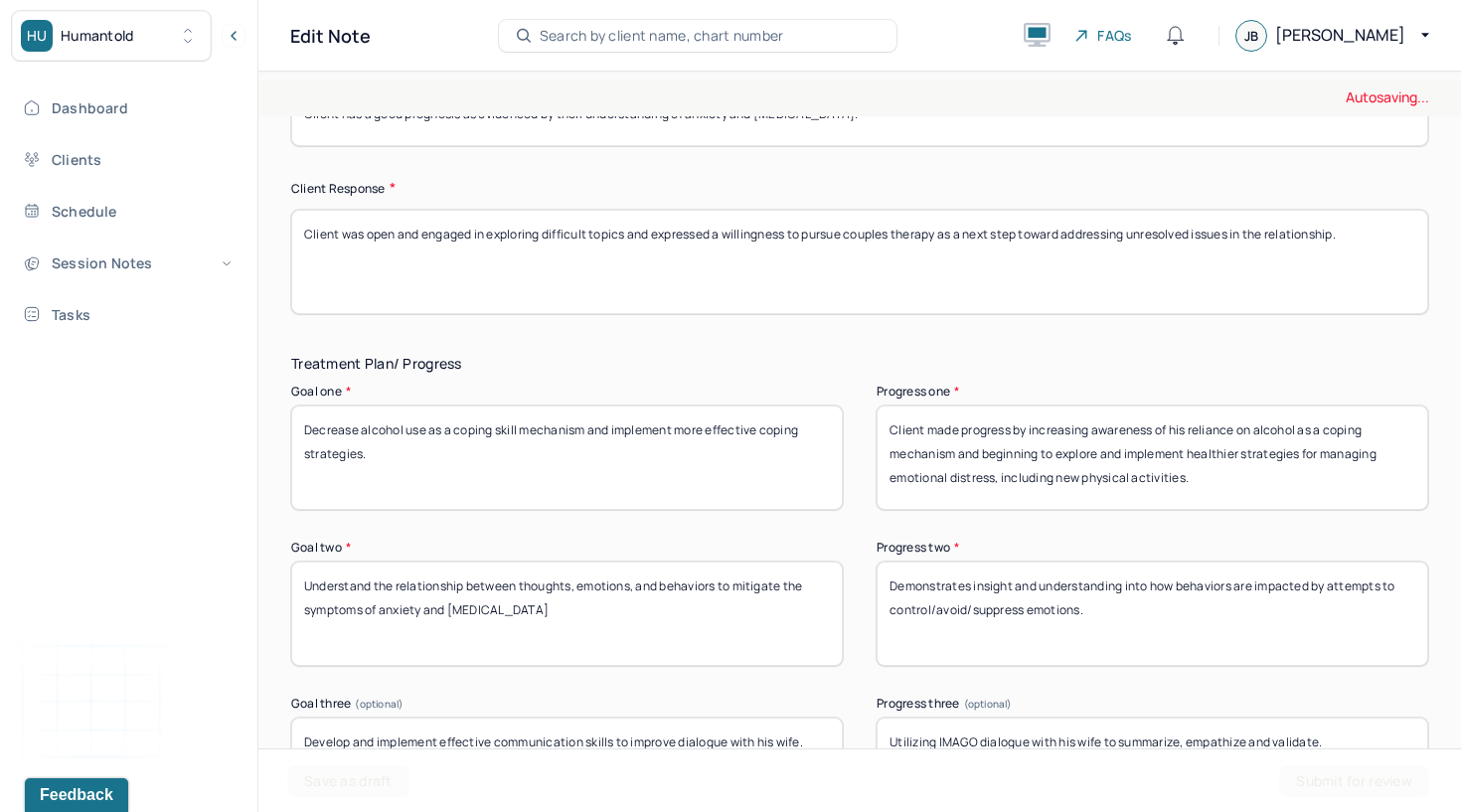 scroll, scrollTop: 2961, scrollLeft: 0, axis: vertical 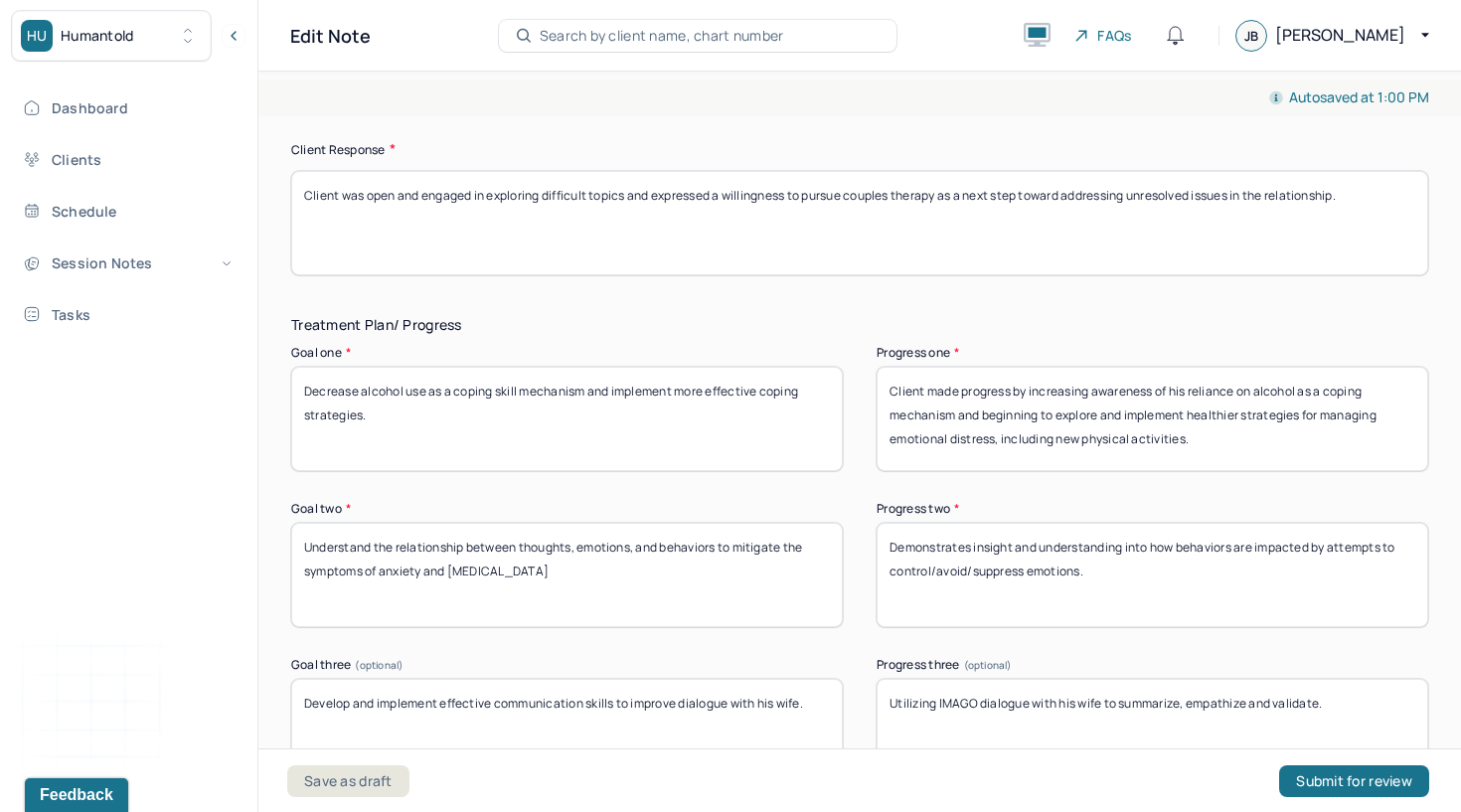 type on "Client made progress by increasing awareness of his reliance on alcohol as a coping mechanism and beginning to explore and implement healthier strategies for managing emotional distress, including new physical activities." 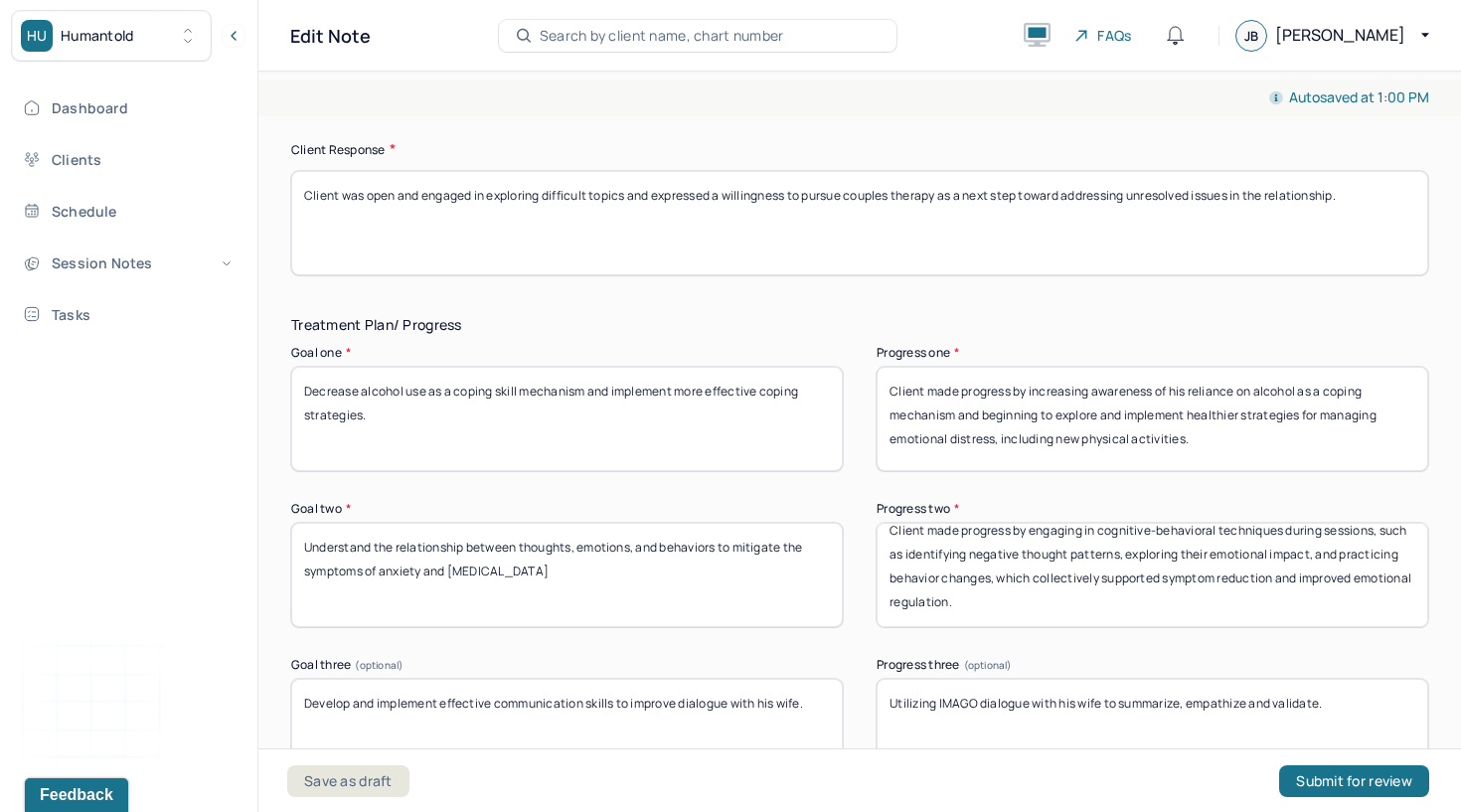 scroll, scrollTop: 16, scrollLeft: 0, axis: vertical 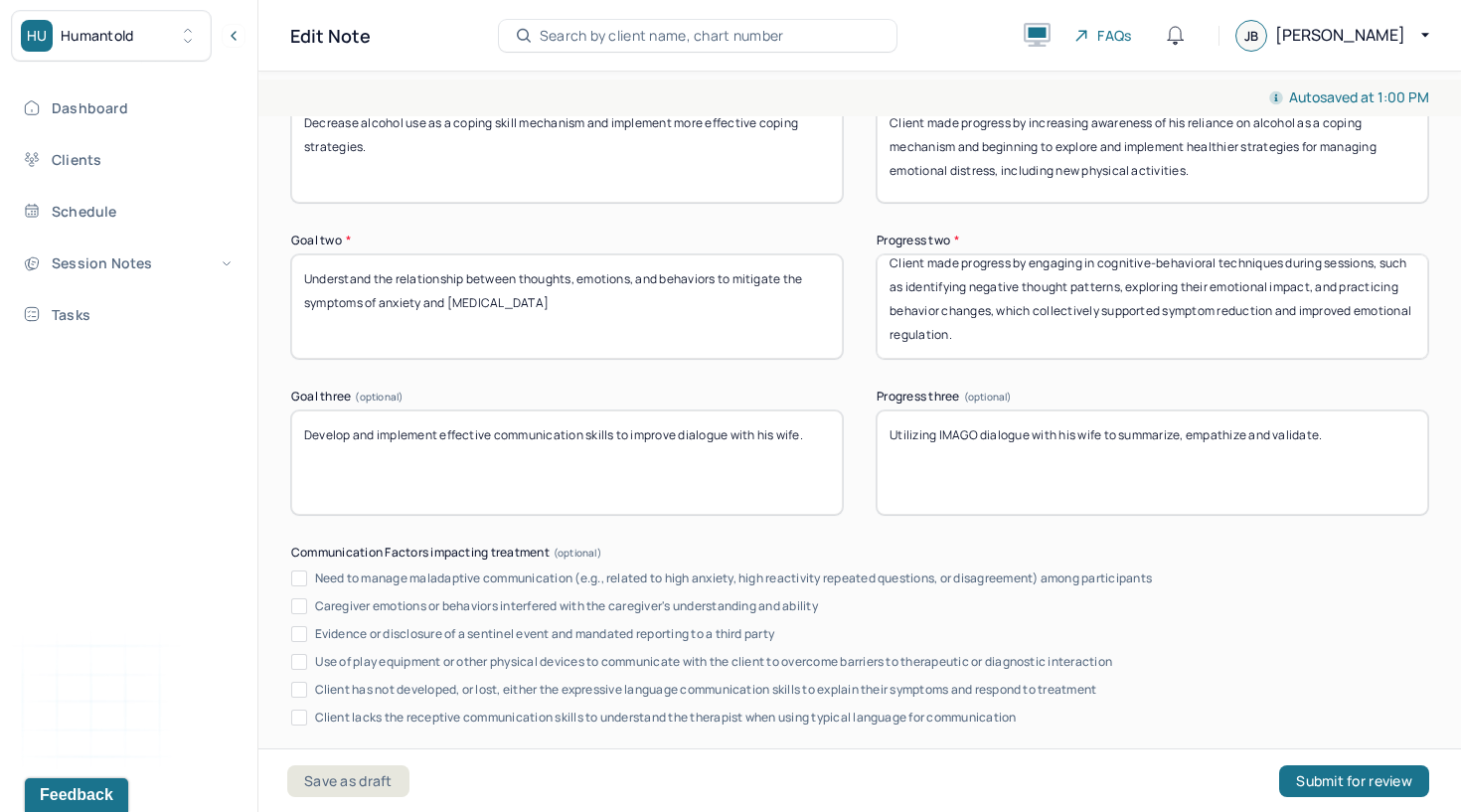 type on "Client made progress by engaging in cognitive-behavioral techniques during sessions, such as identifying negative thought patterns, exploring their emotional impact, and practicing behavior changes, which collectively supported symptom reduction and improved emotional regulation." 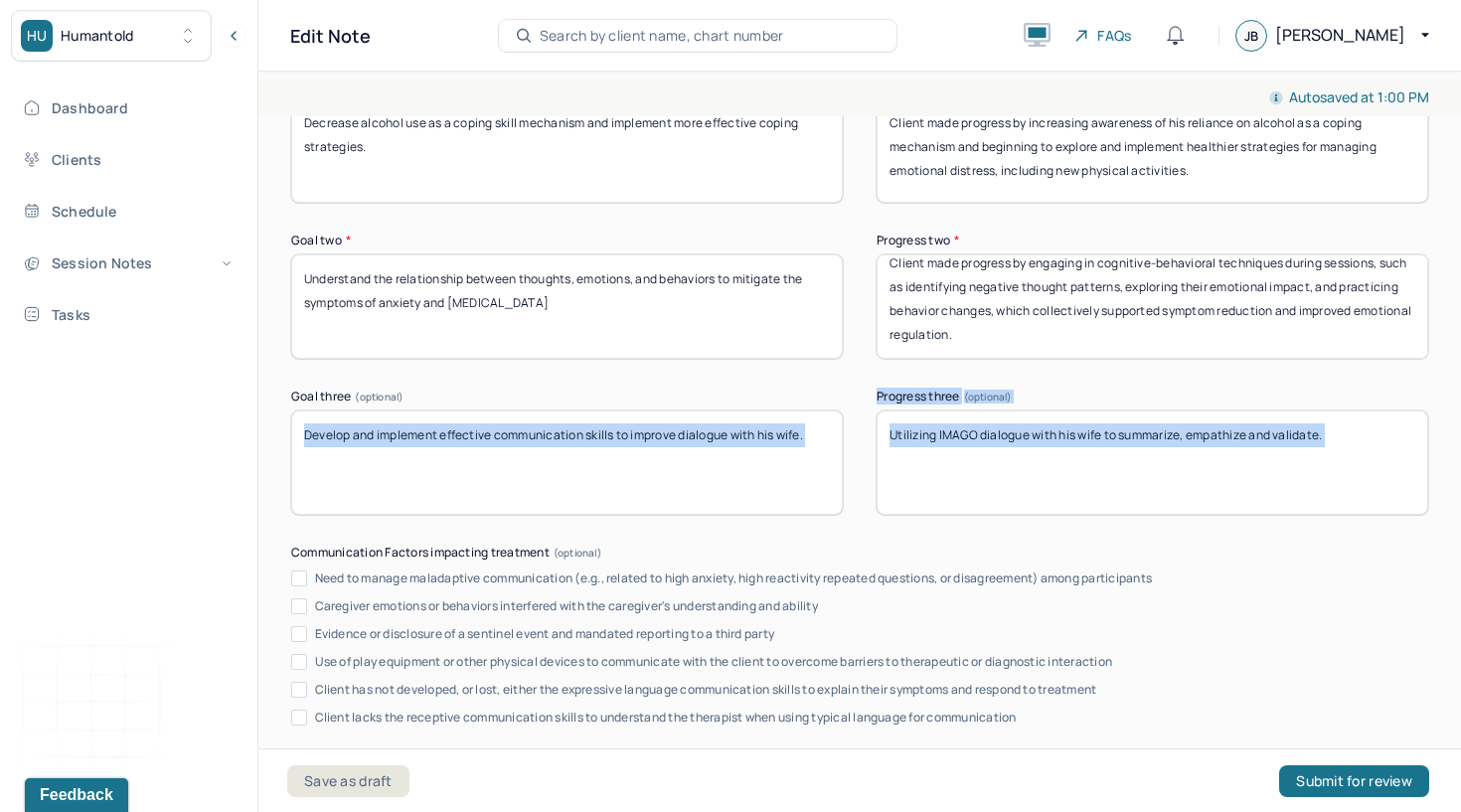 drag, startPoint x: 787, startPoint y: 548, endPoint x: 752, endPoint y: 488, distance: 69.46222 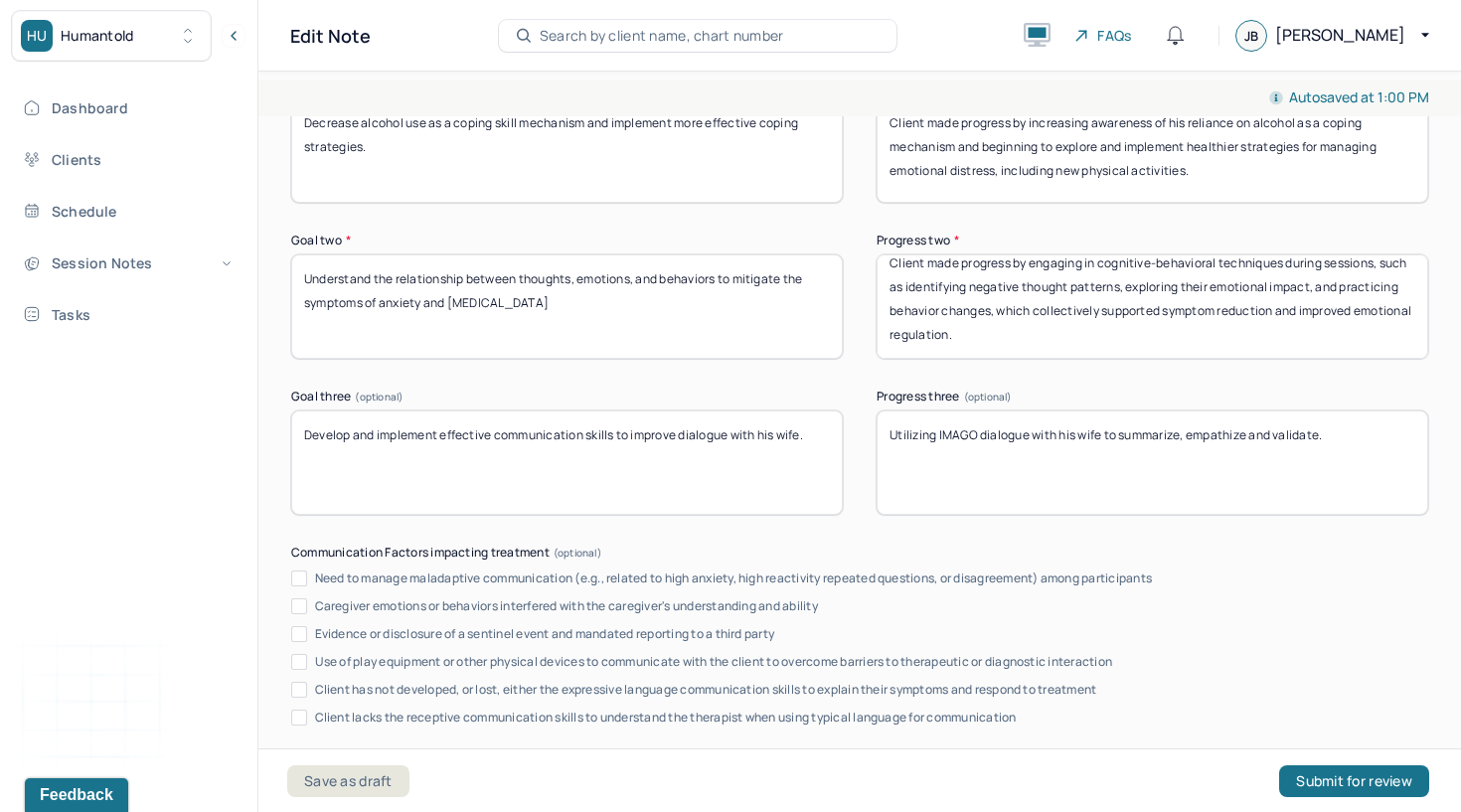 click on "Develop and implement effective communication skills to improve dialogue with his wife." at bounding box center [567, 462] 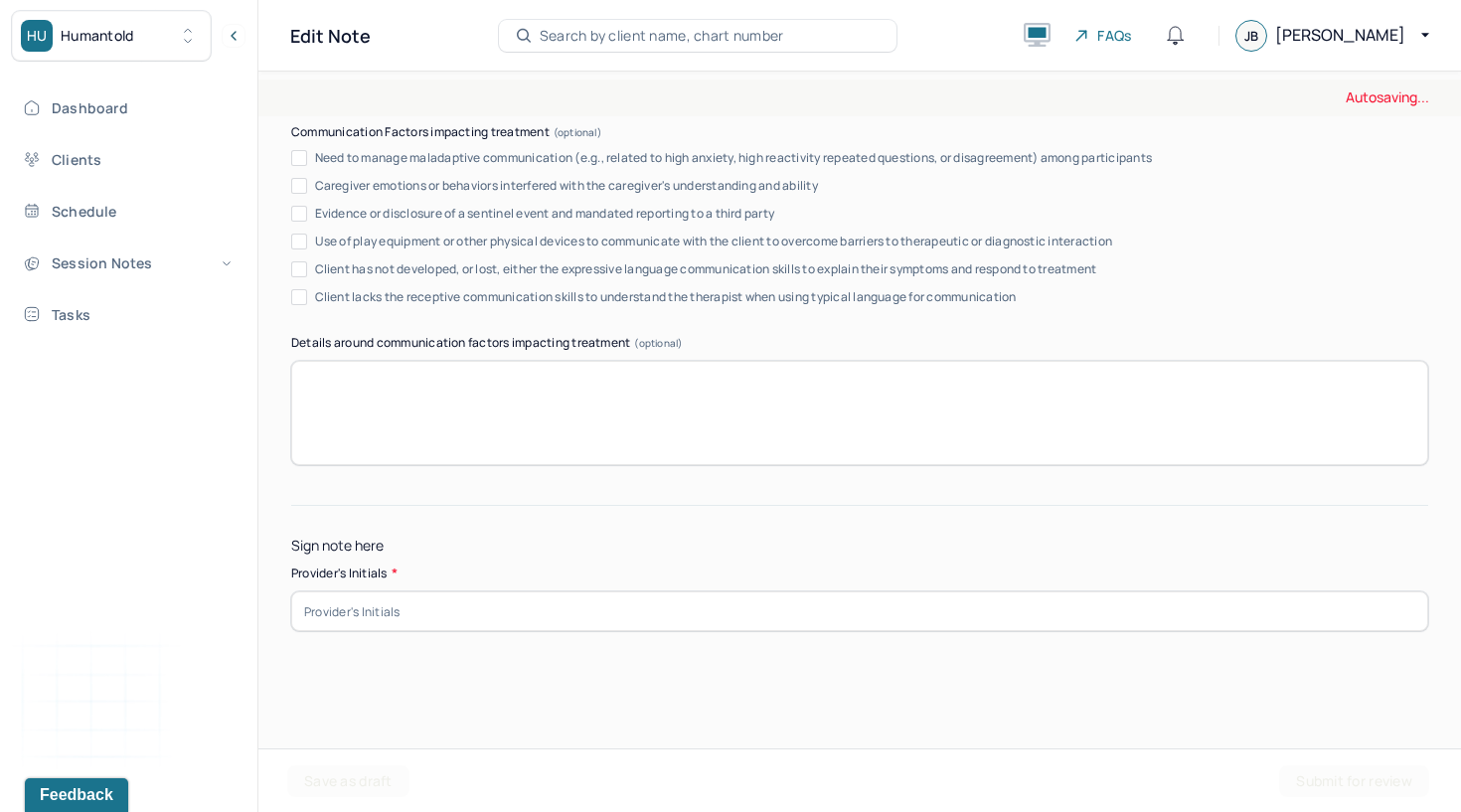 scroll, scrollTop: 3658, scrollLeft: 0, axis: vertical 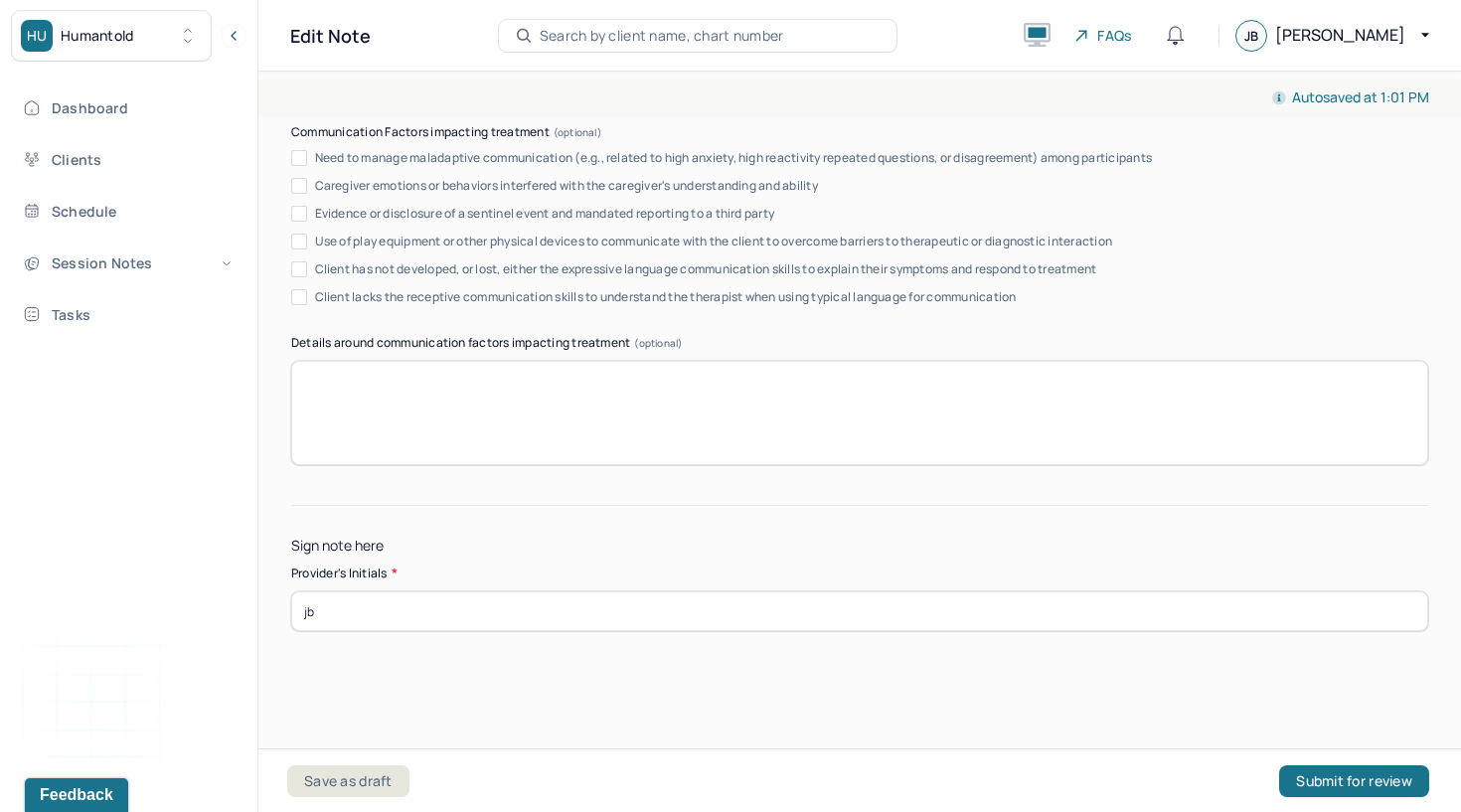type on "jb" 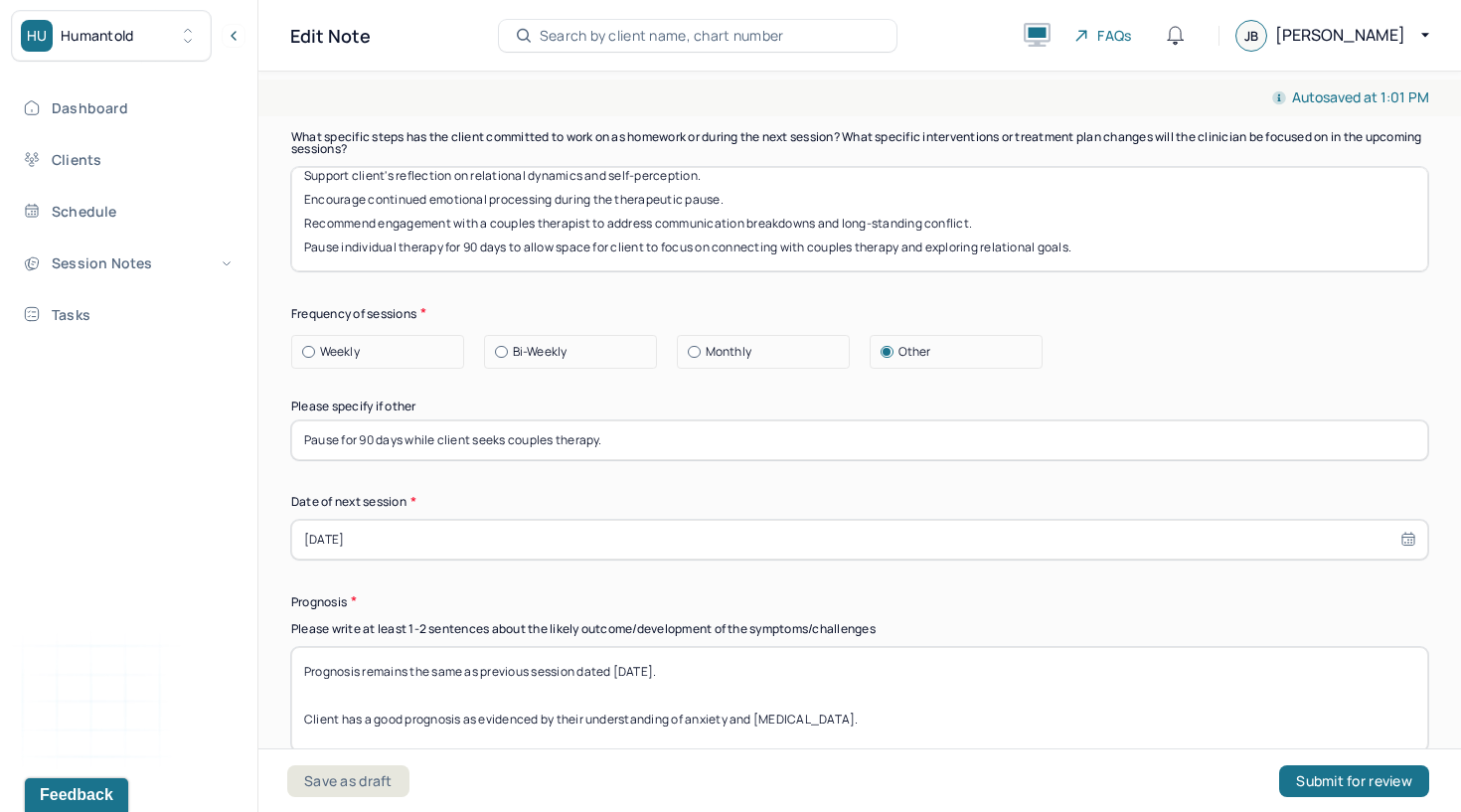 scroll, scrollTop: 2305, scrollLeft: 0, axis: vertical 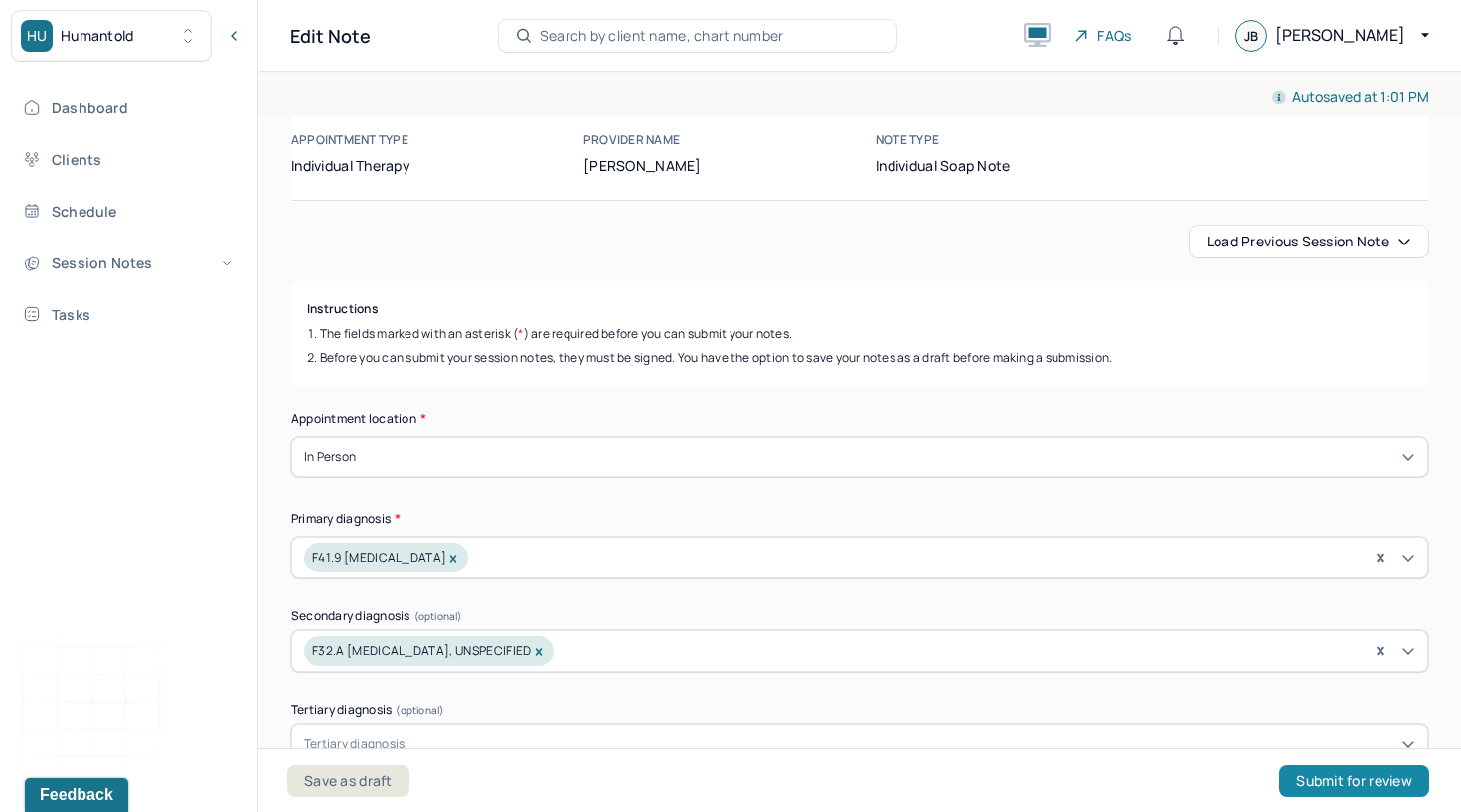 click on "Submit for review" at bounding box center [1354, 781] 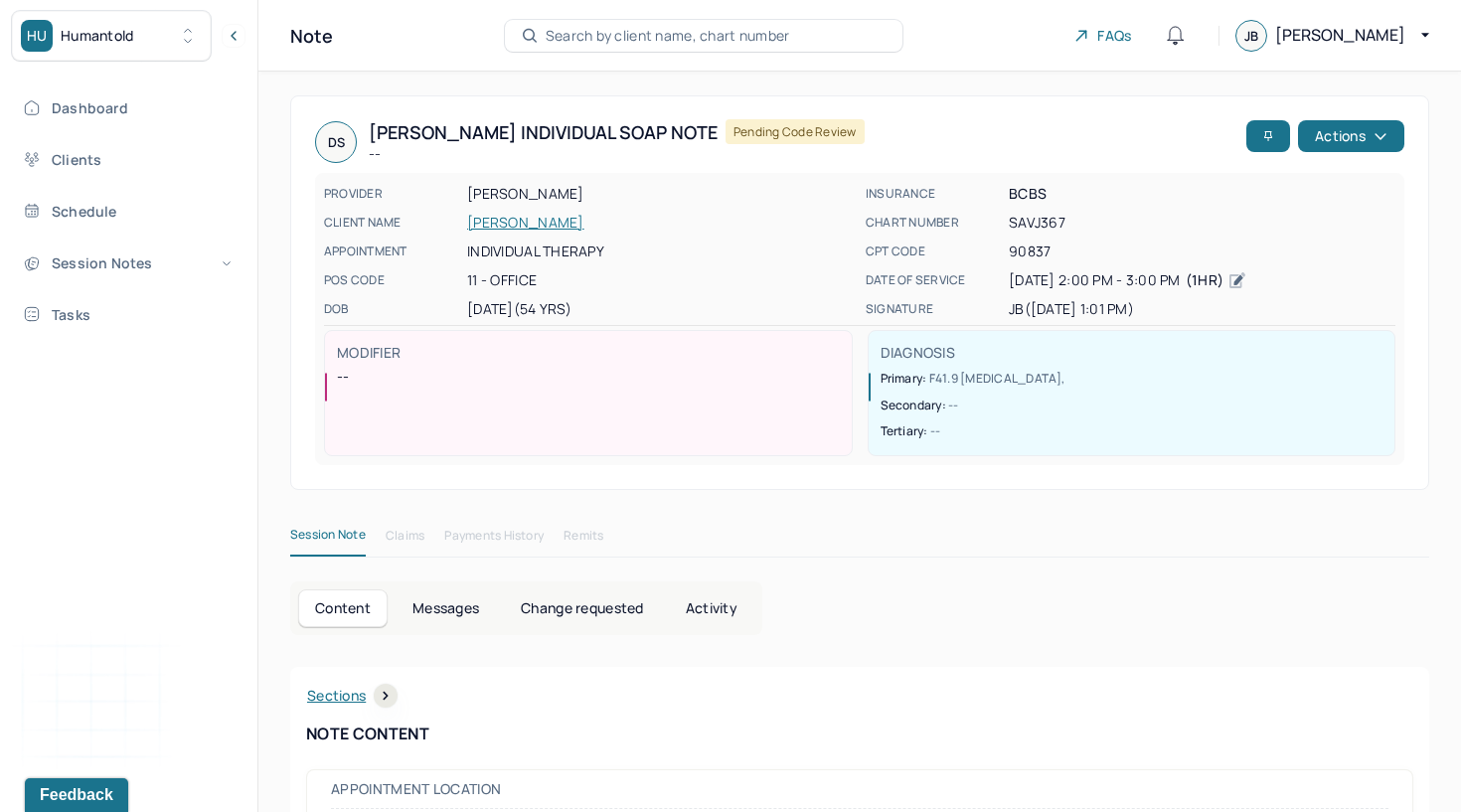 click on "Dashboard Clients Schedule Session Notes Tasks" at bounding box center [128, 211] 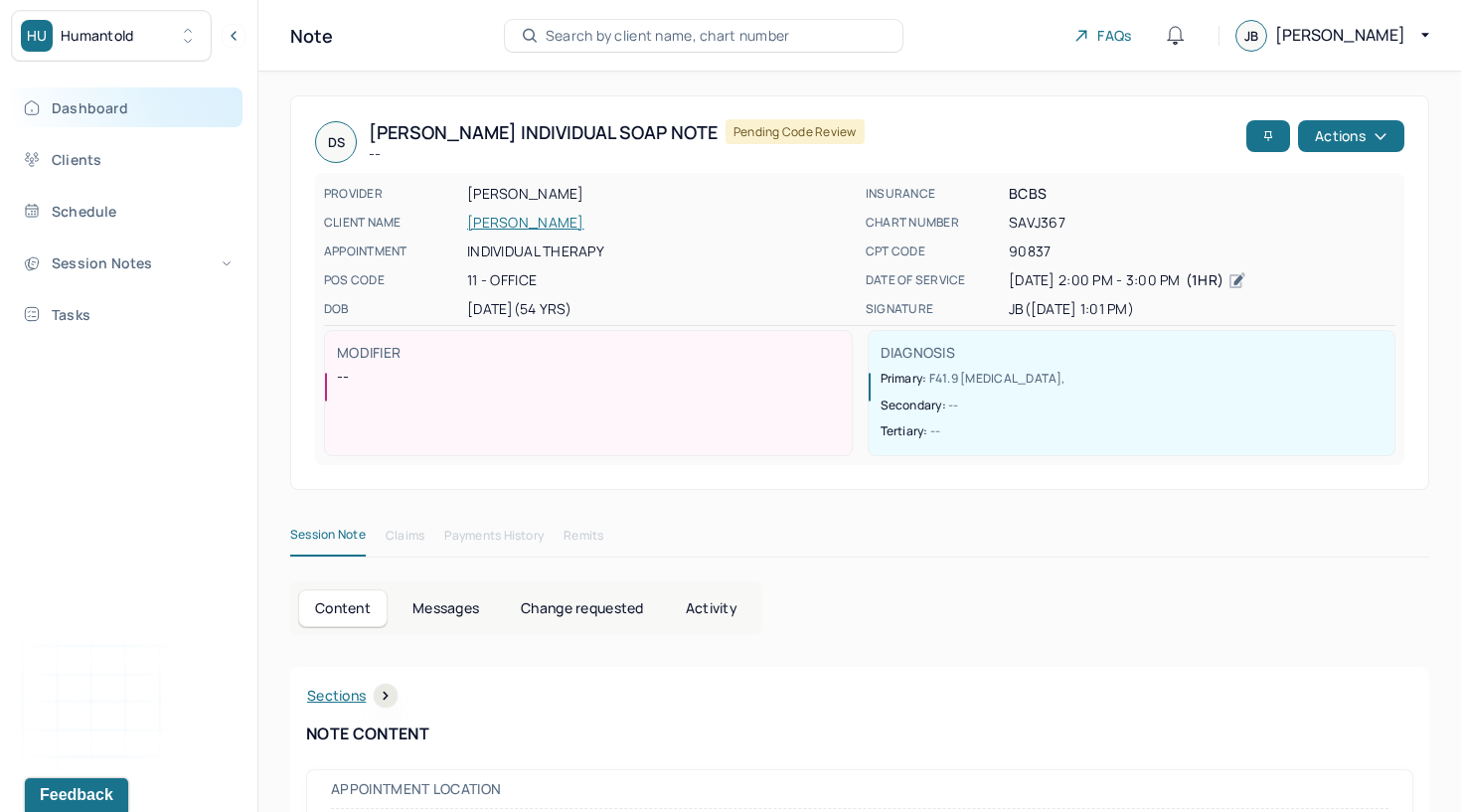click on "Dashboard" at bounding box center (127, 107) 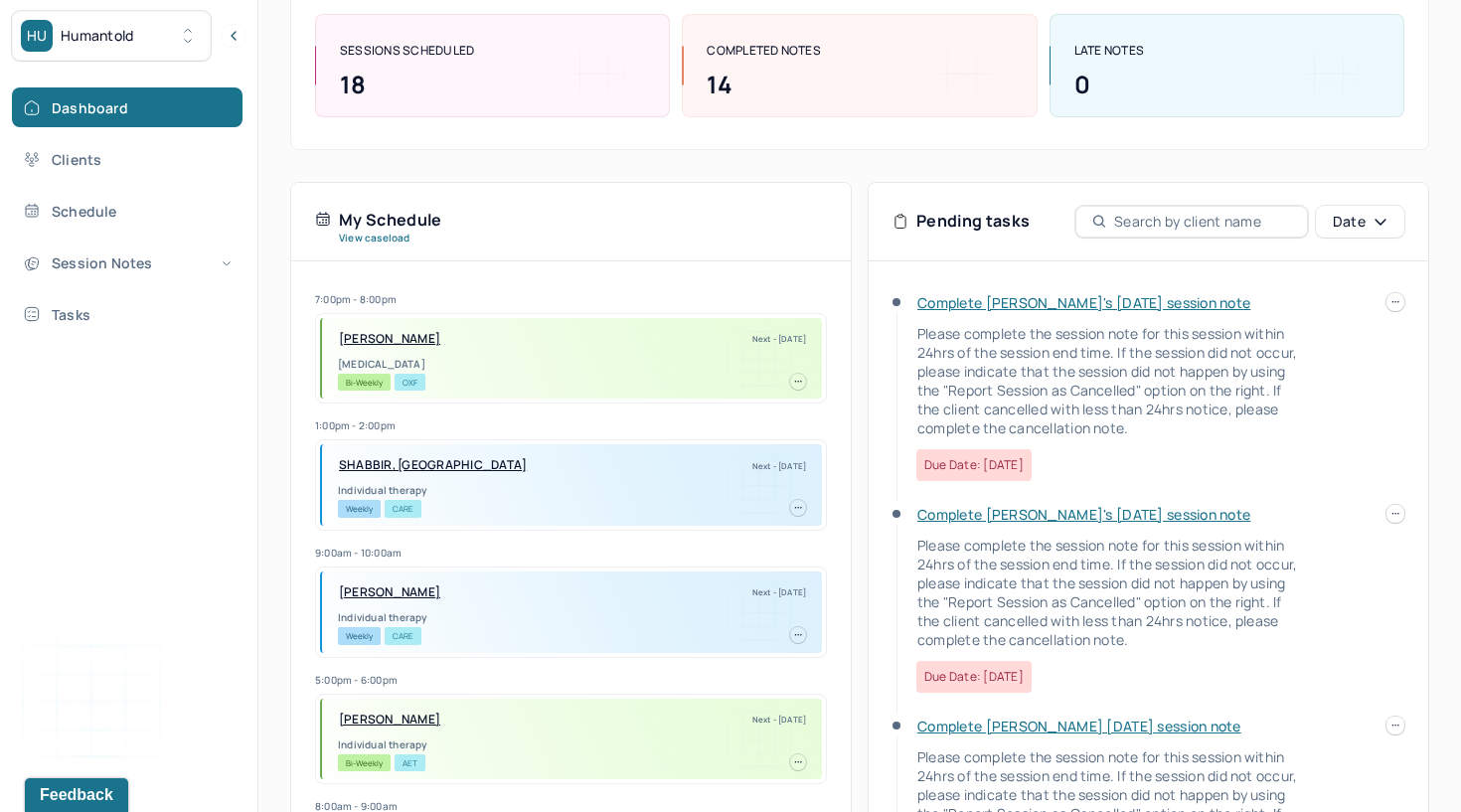 scroll, scrollTop: 252, scrollLeft: 0, axis: vertical 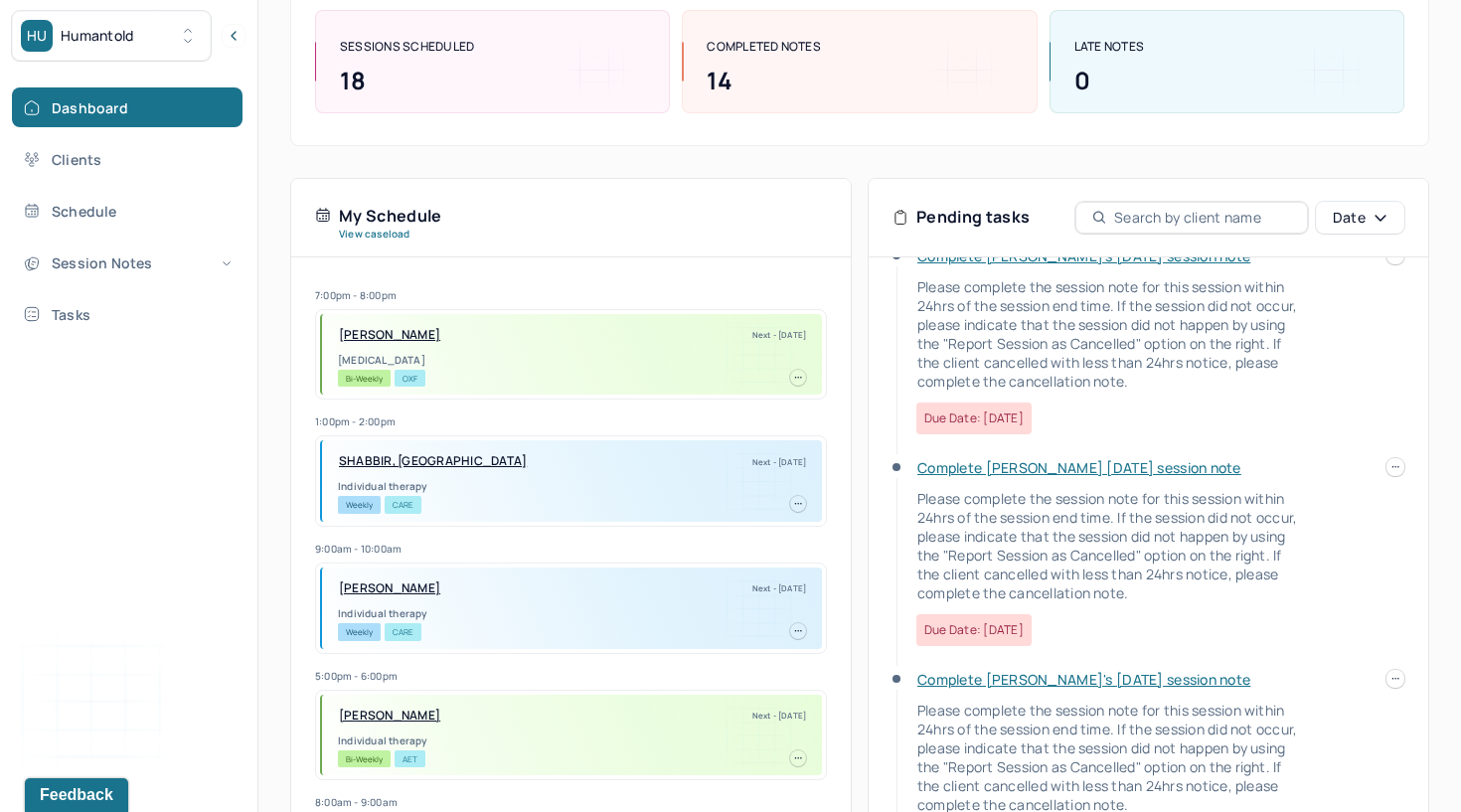 click on "Complete [PERSON_NAME] [DATE] session note Please complete the session note for this session within 24hrs of the session end time. If the session did not occur, please indicate that the session did not happen by using the "Report Session as Cancelled" option on the right. If the client cancelled with less than 24hrs notice, please complete the cancellation note. Due date: [DATE]" at bounding box center (1148, 564) 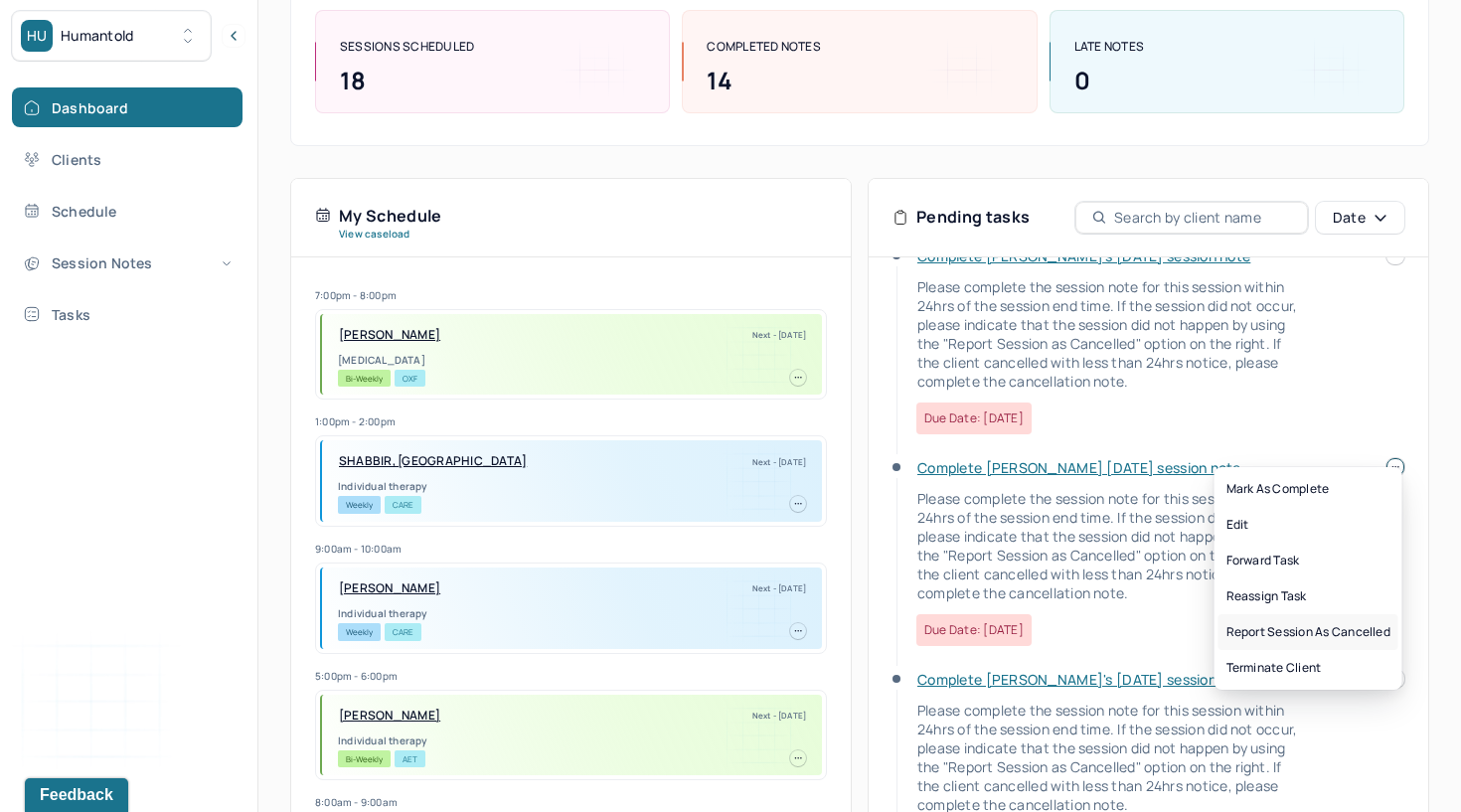 click on "Report session as cancelled" at bounding box center (1308, 632) 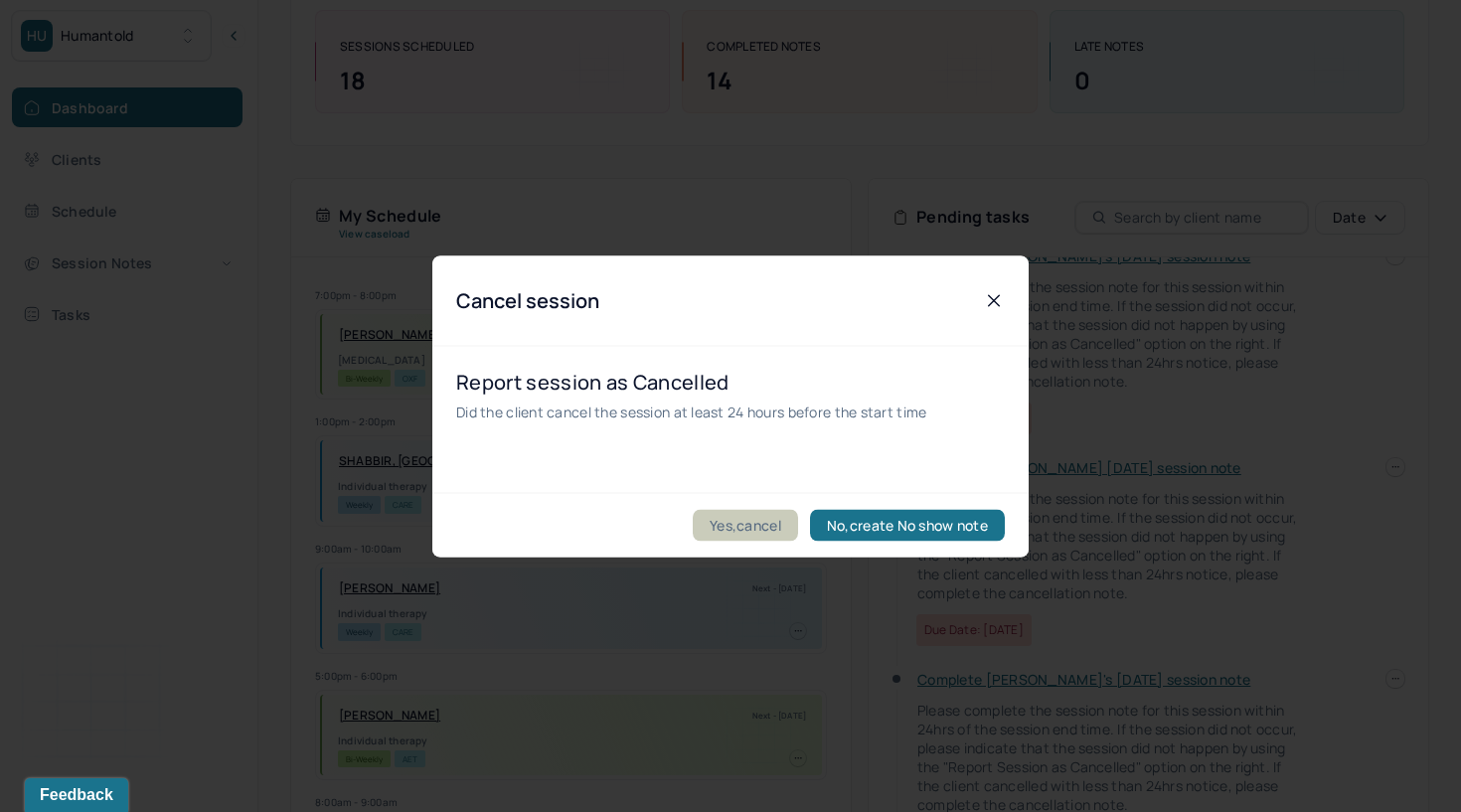 click on "Yes,cancel" at bounding box center (745, 525) 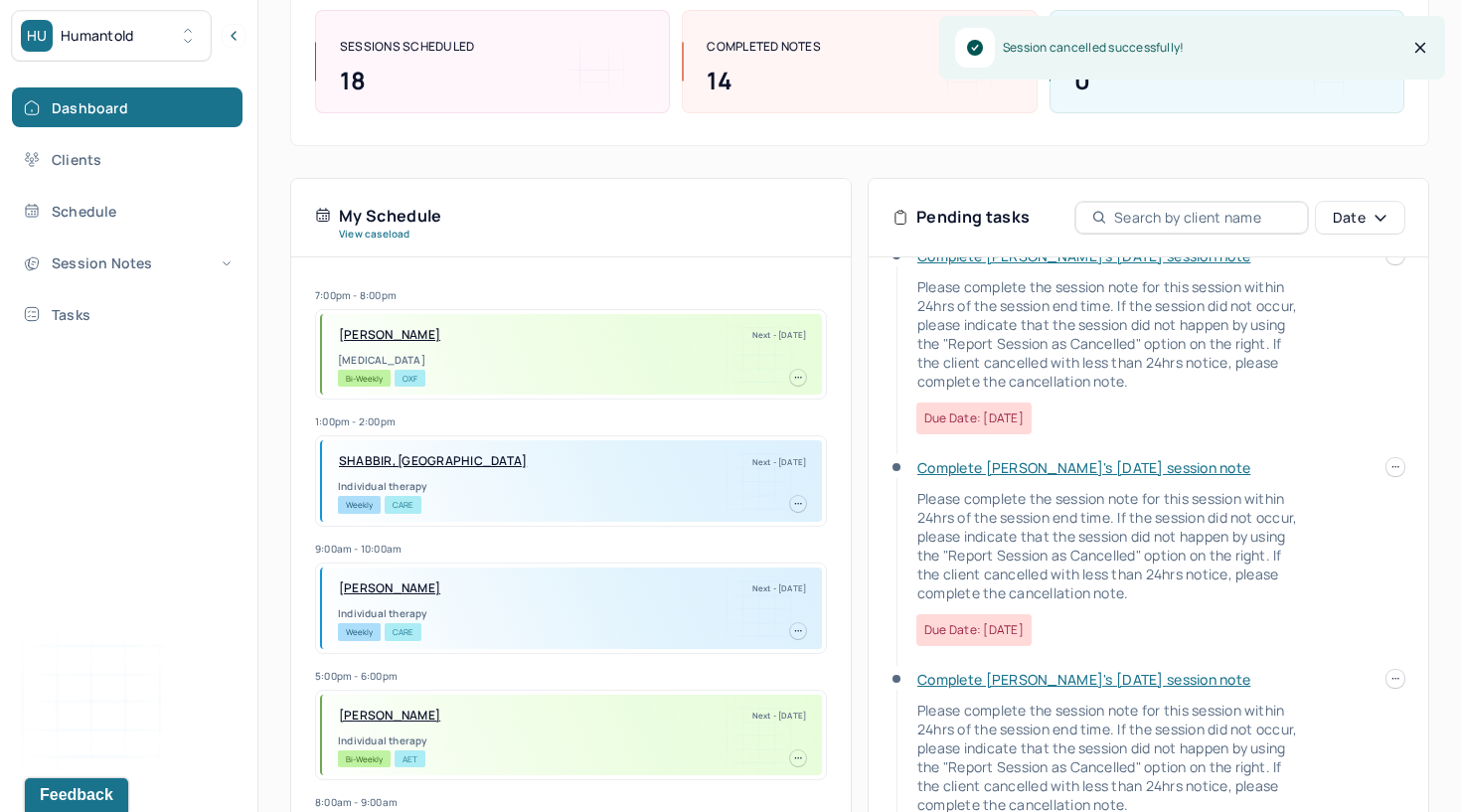scroll, scrollTop: 43, scrollLeft: 0, axis: vertical 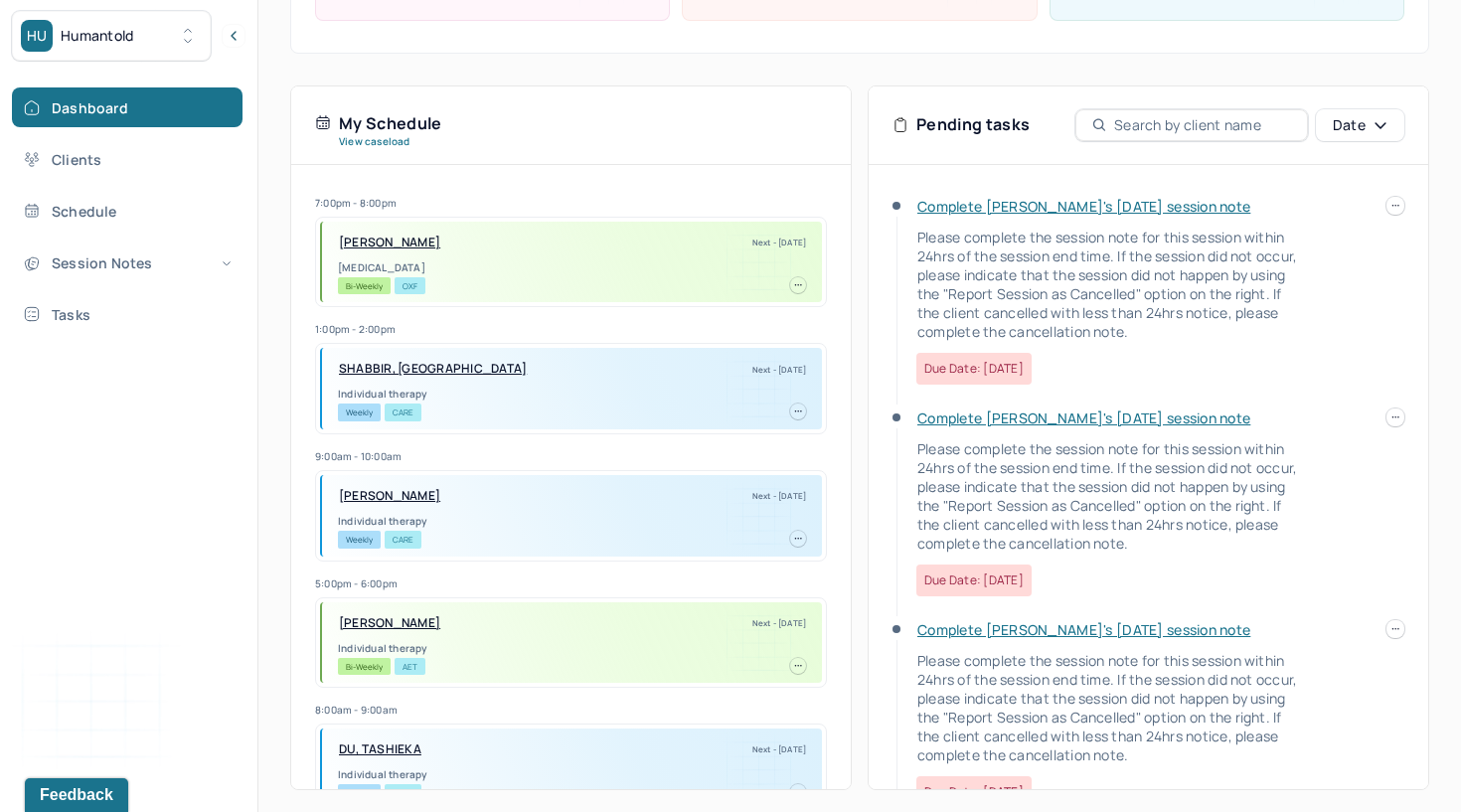 click on "Complete [PERSON_NAME]'s [DATE] session note" at bounding box center (1083, 206) 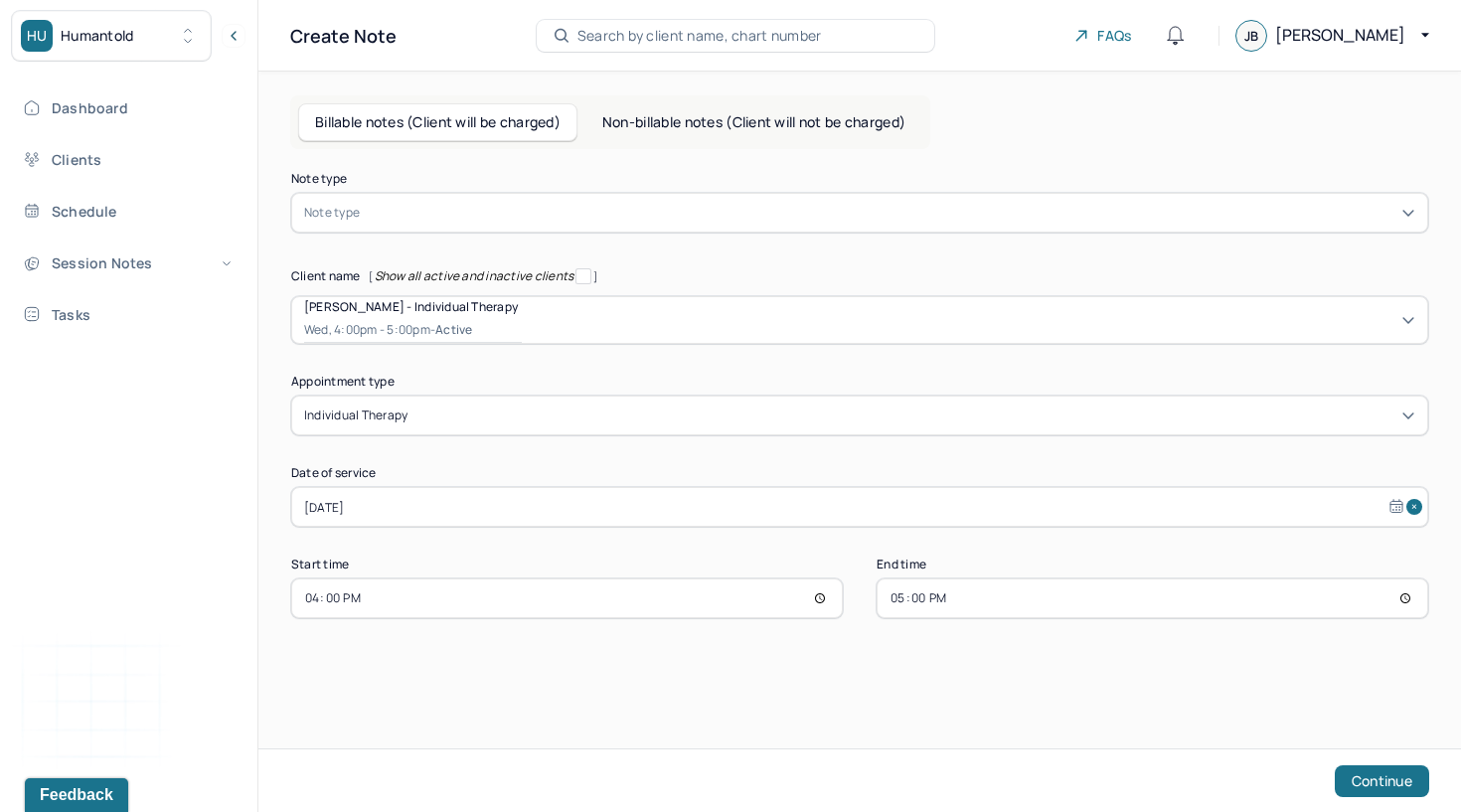click at bounding box center [890, 213] 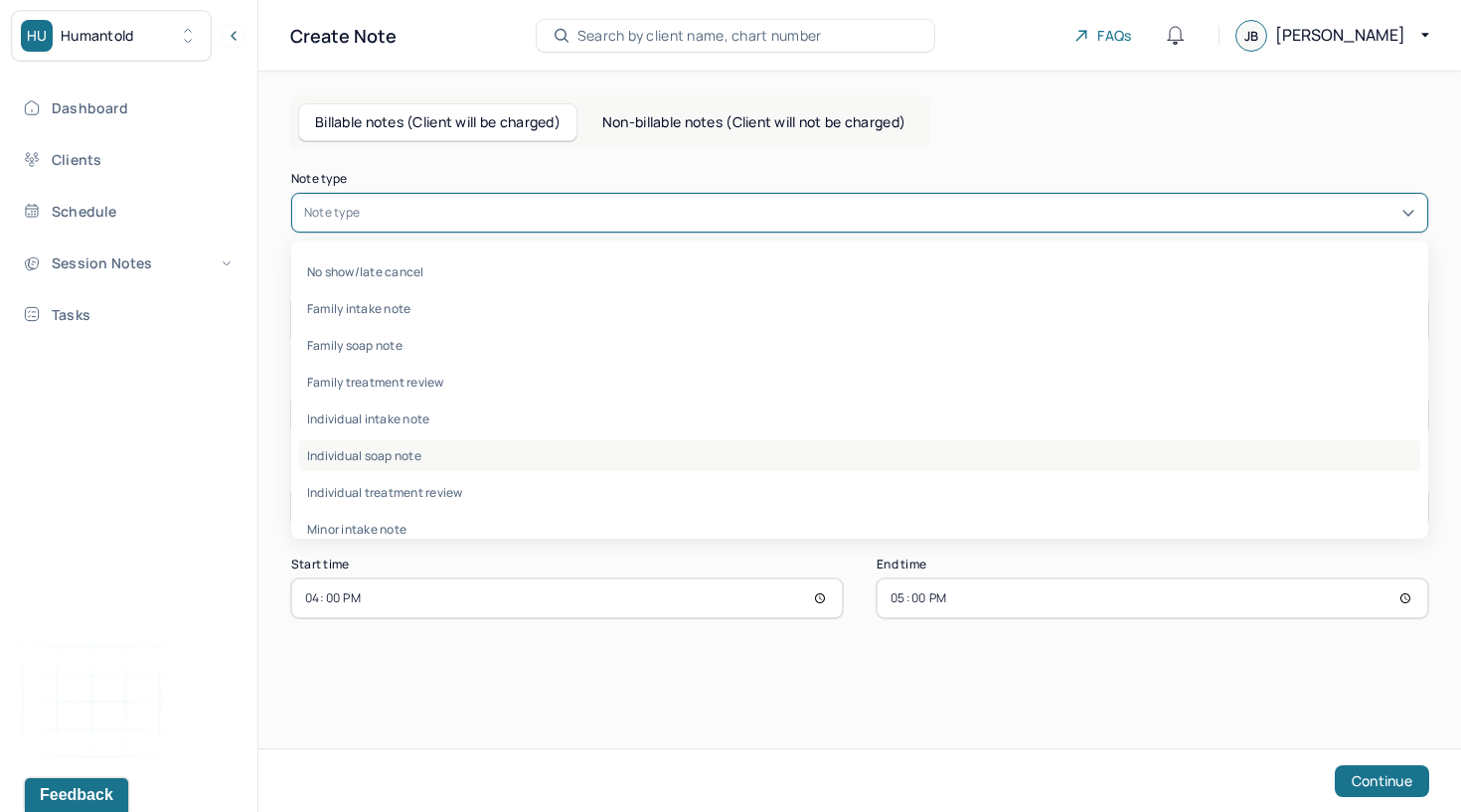 click on "Individual soap note" at bounding box center [860, 455] 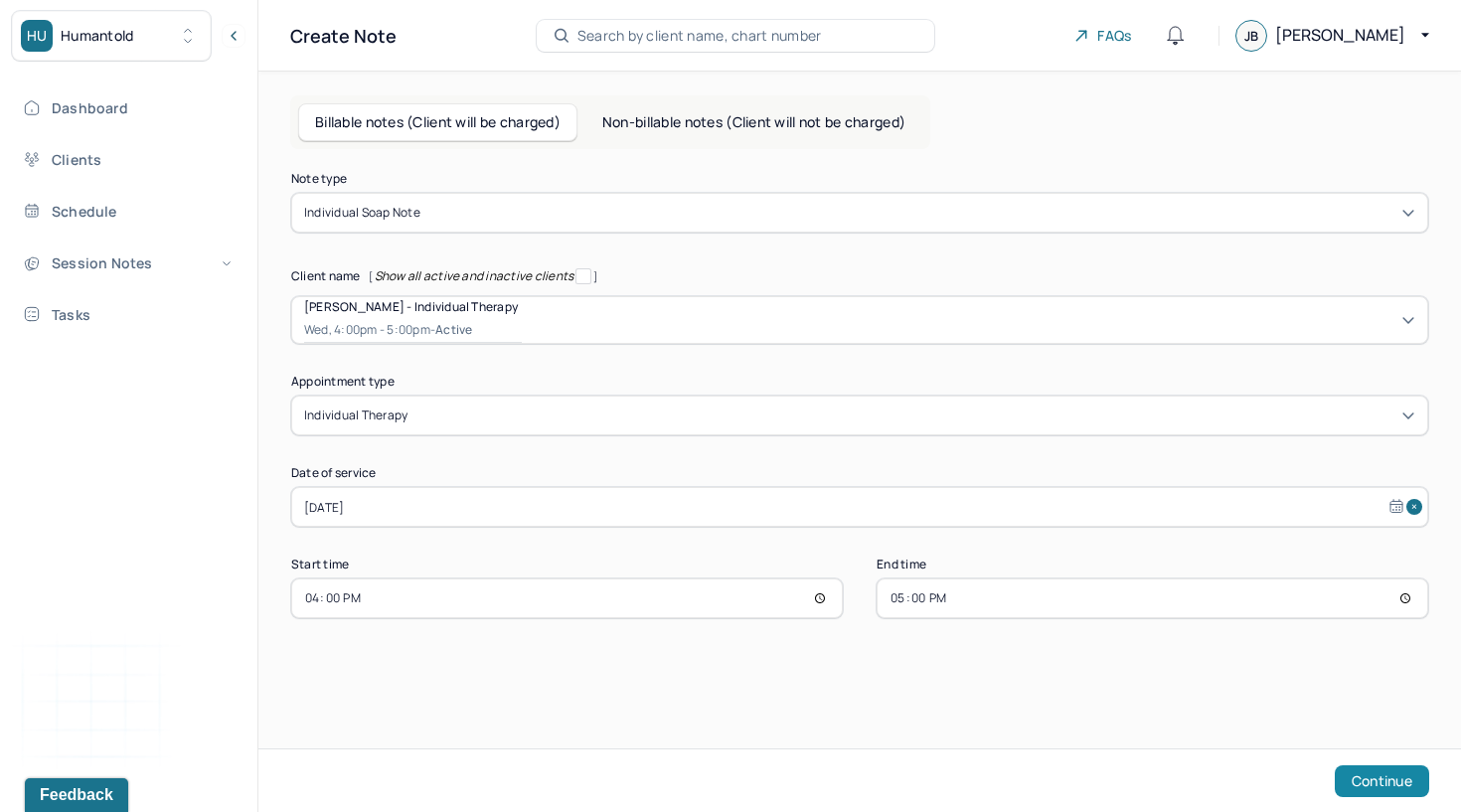 click on "Continue" at bounding box center (1381, 781) 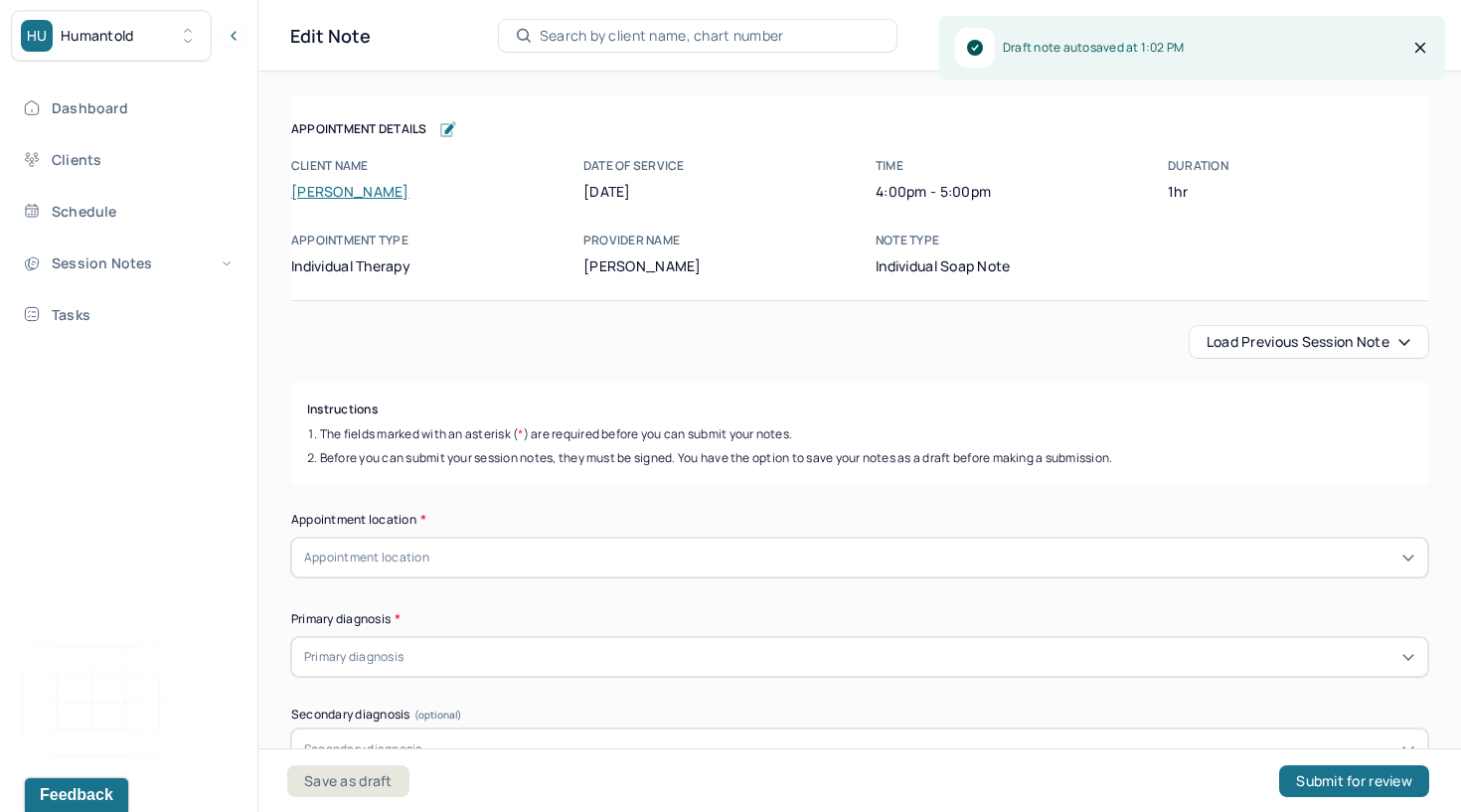 click on "Load previous session note" at bounding box center (1309, 342) 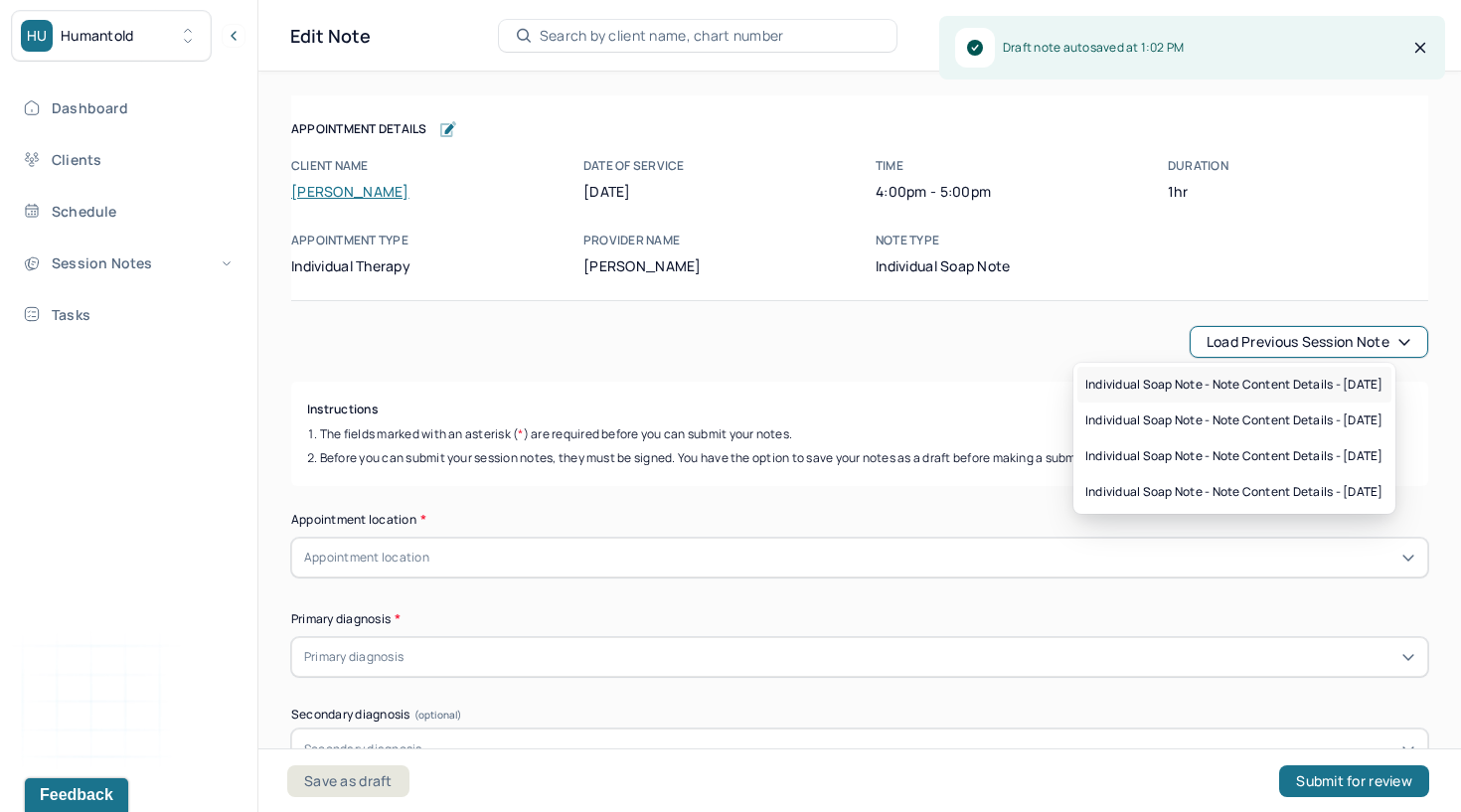 click on "Individual soap note   - Note content Details -   [DATE]" at bounding box center [1234, 385] 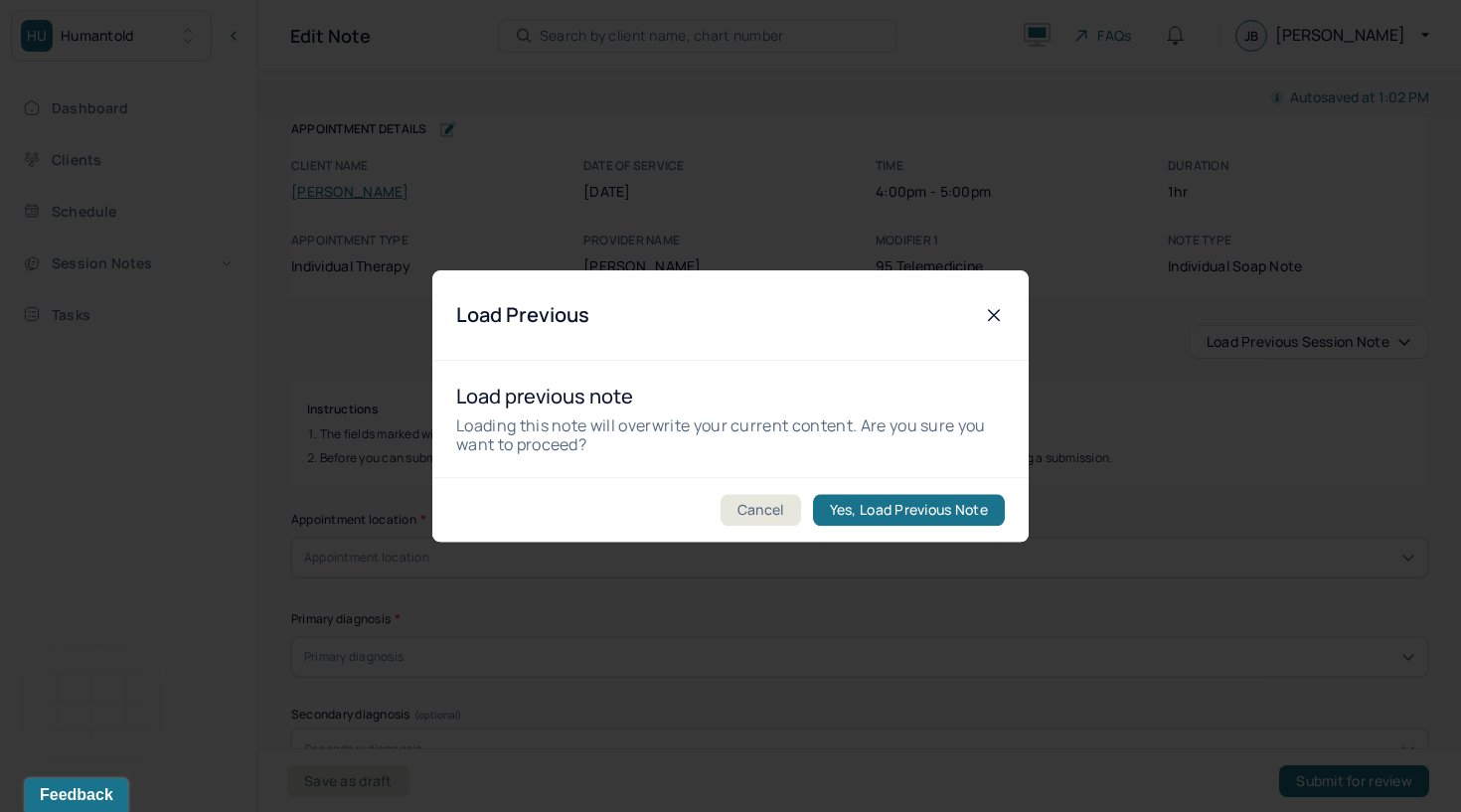 click on "Yes, Load Previous Note" at bounding box center [908, 510] 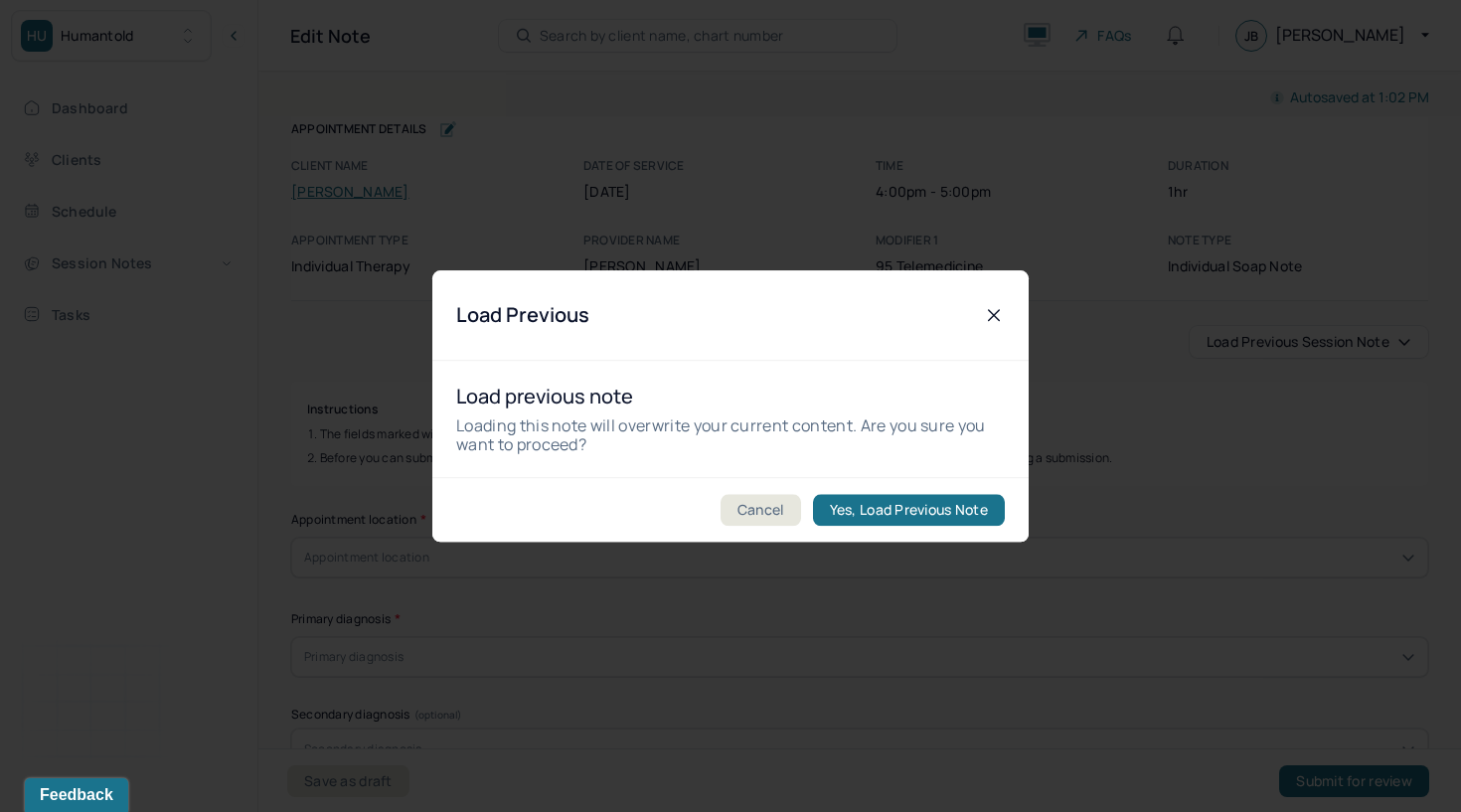 type on "Client has begun to process the disconnect between her current life circumstances and previously imagined milestones such as marriage and children, working toward greater self-compassion and acceptance through reflection and therapeutic dialogue aimed at fostering a renewed sense of meaning in the present." 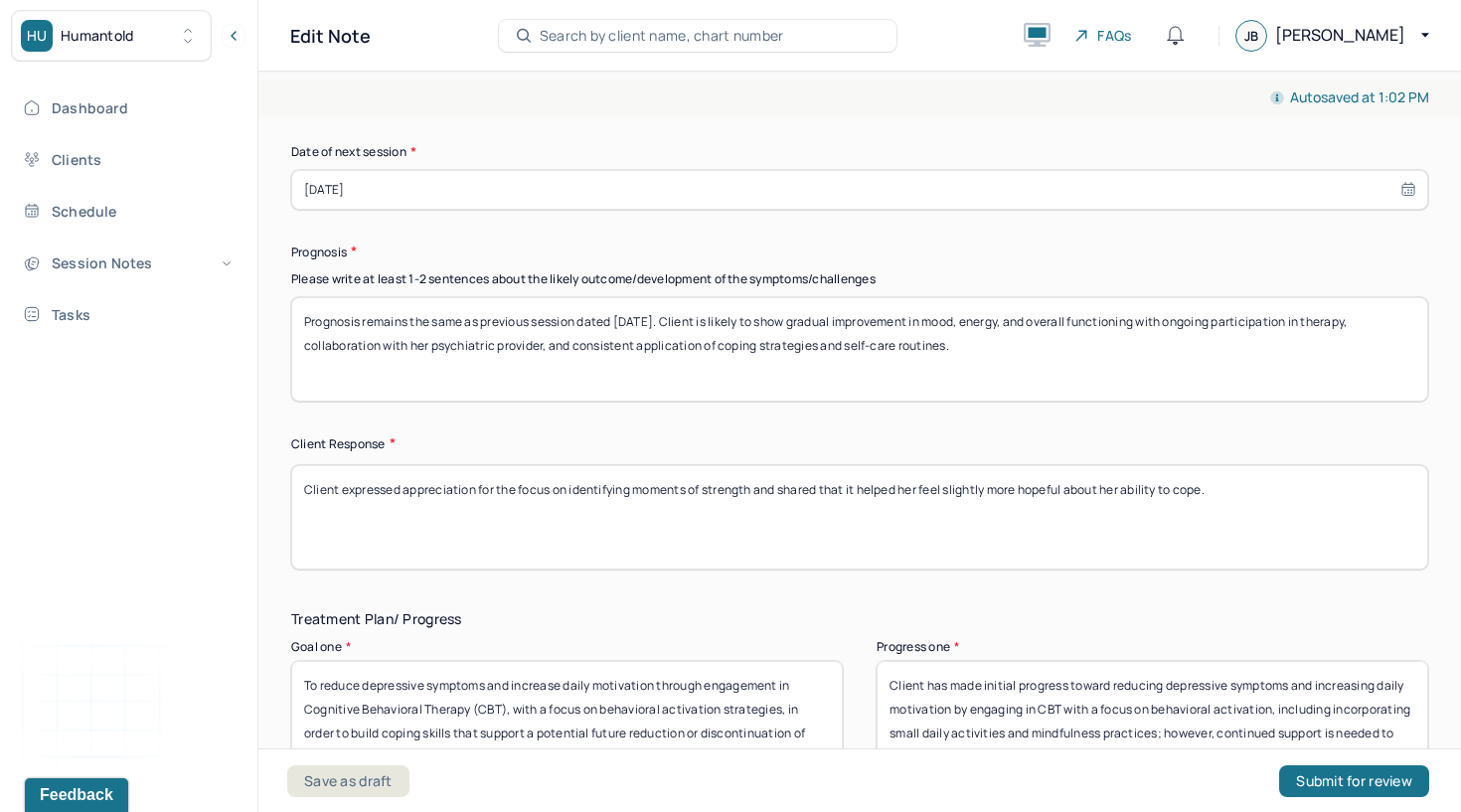 scroll, scrollTop: 2480, scrollLeft: 0, axis: vertical 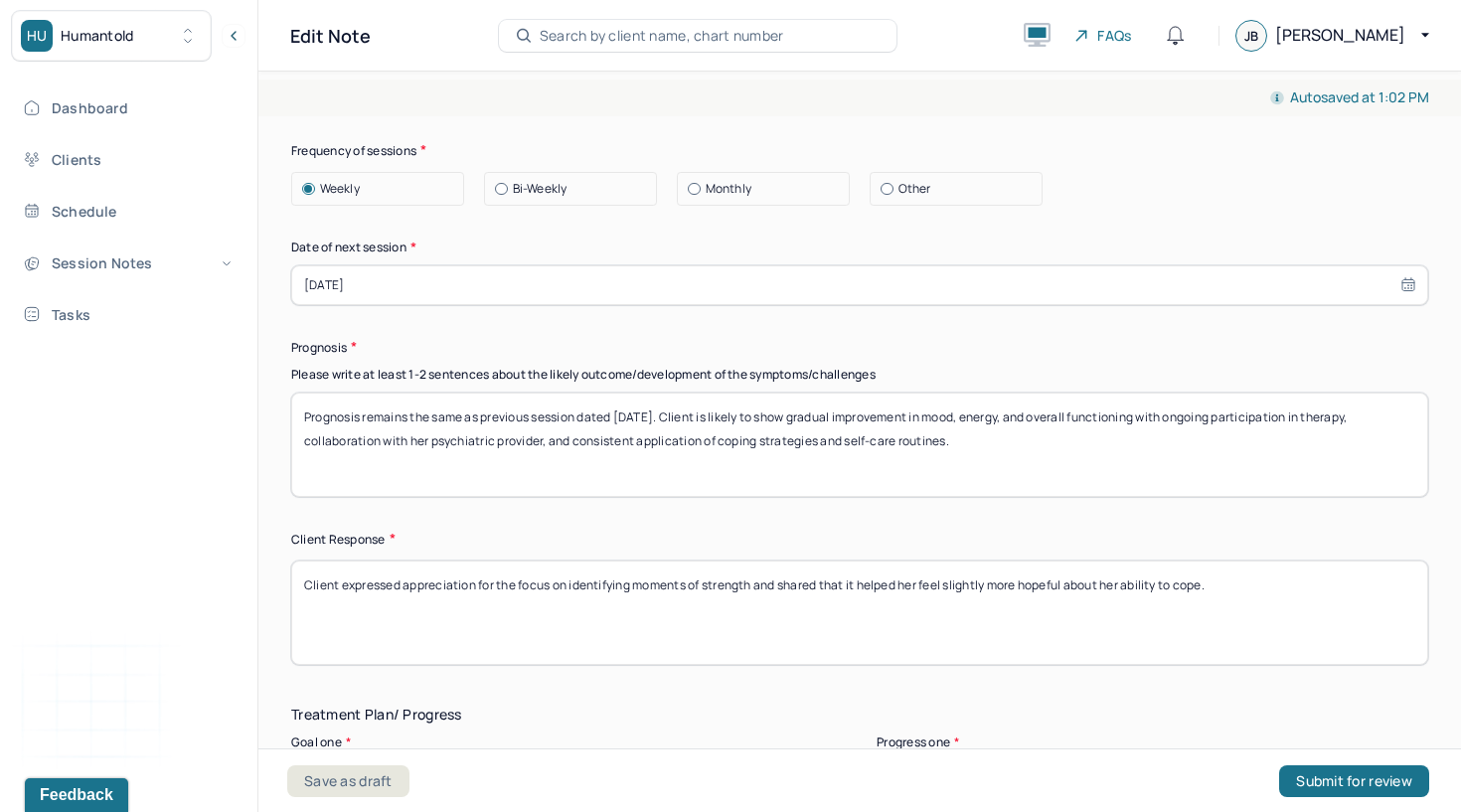 click on "Prognosis remains the same as previous session dated [DATE]. Client is likely to show gradual improvement in mood, energy, and overall functioning with ongoing participation in therapy, collaboration with her psychiatric provider, and consistent application of coping strategies and self-care routines." at bounding box center (860, 444) 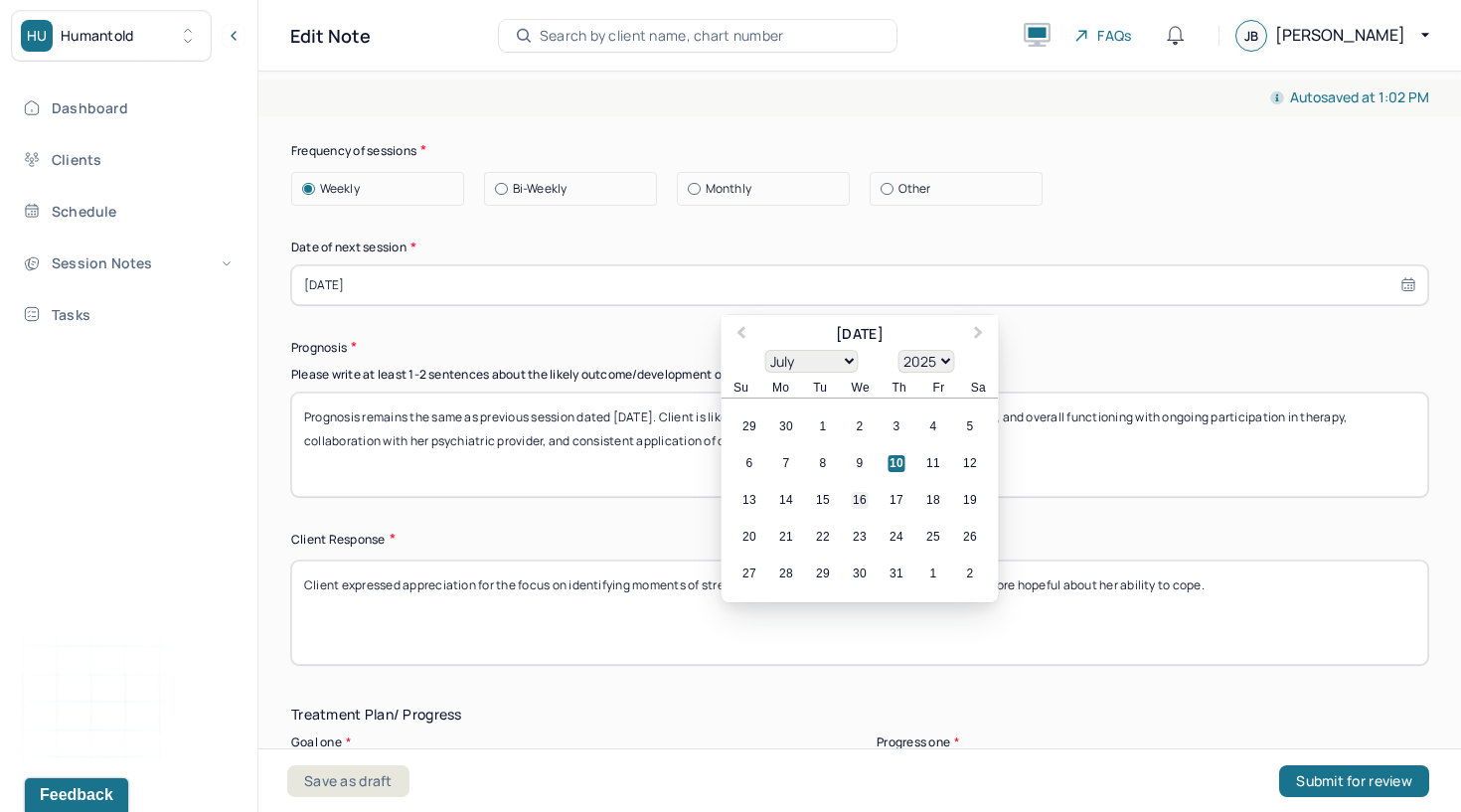 click on "16" at bounding box center [860, 500] 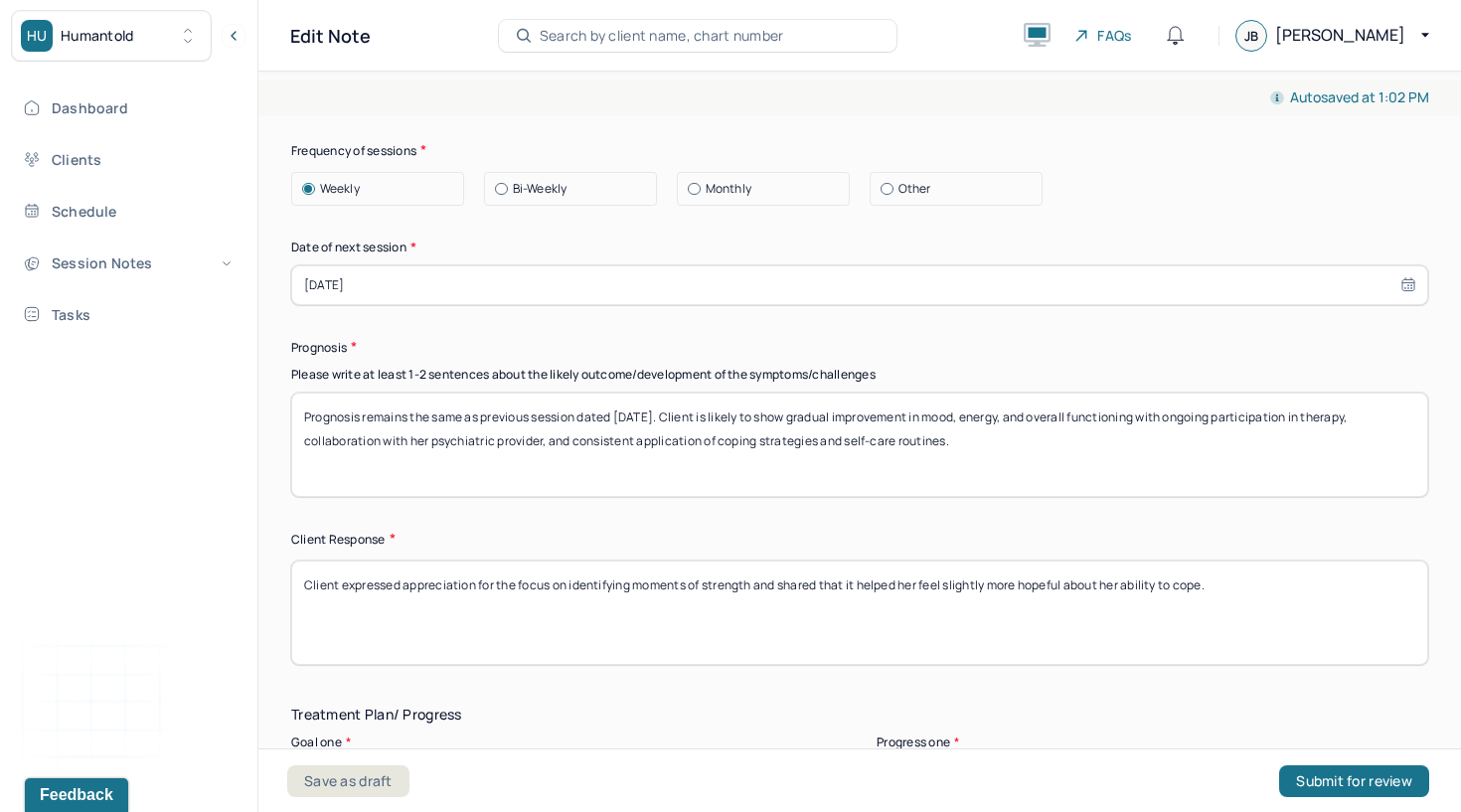 click on "Client expressed appreciation for the focus on identifying moments of strength and shared that it helped her feel slightly more hopeful about her ability to cope." at bounding box center [860, 612] 